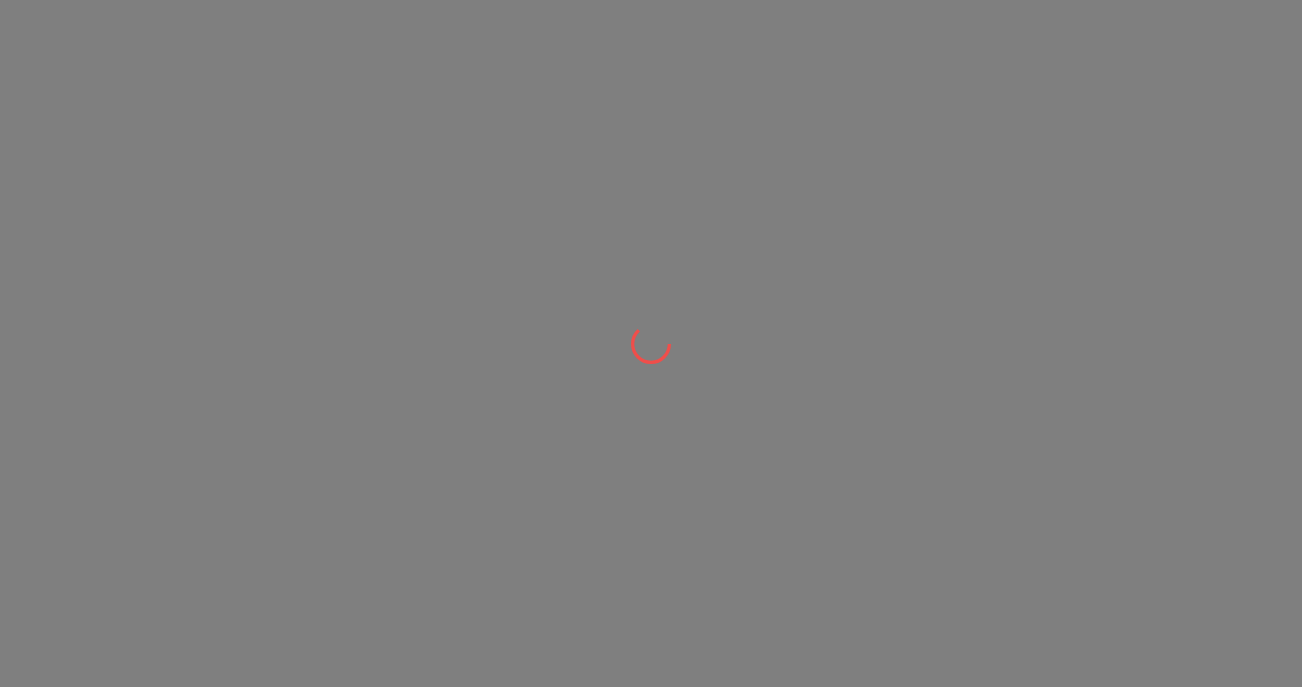 scroll, scrollTop: 0, scrollLeft: 0, axis: both 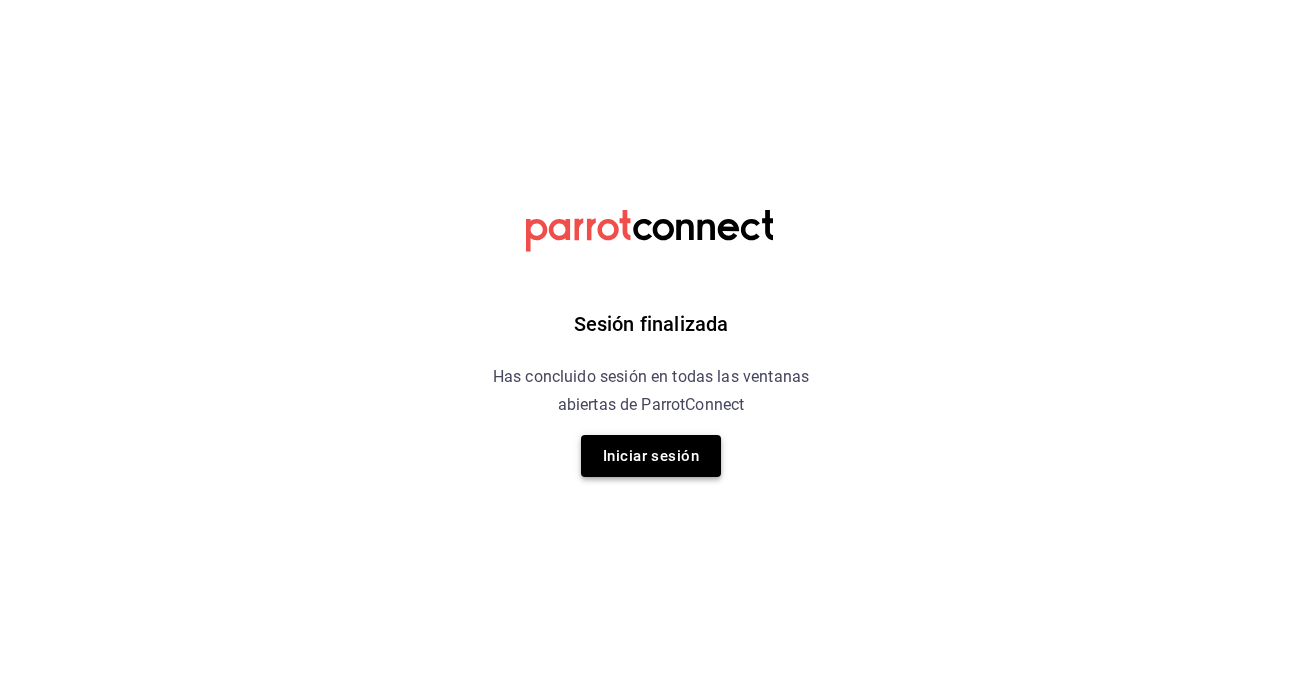 click on "Iniciar sesión" at bounding box center [651, 456] 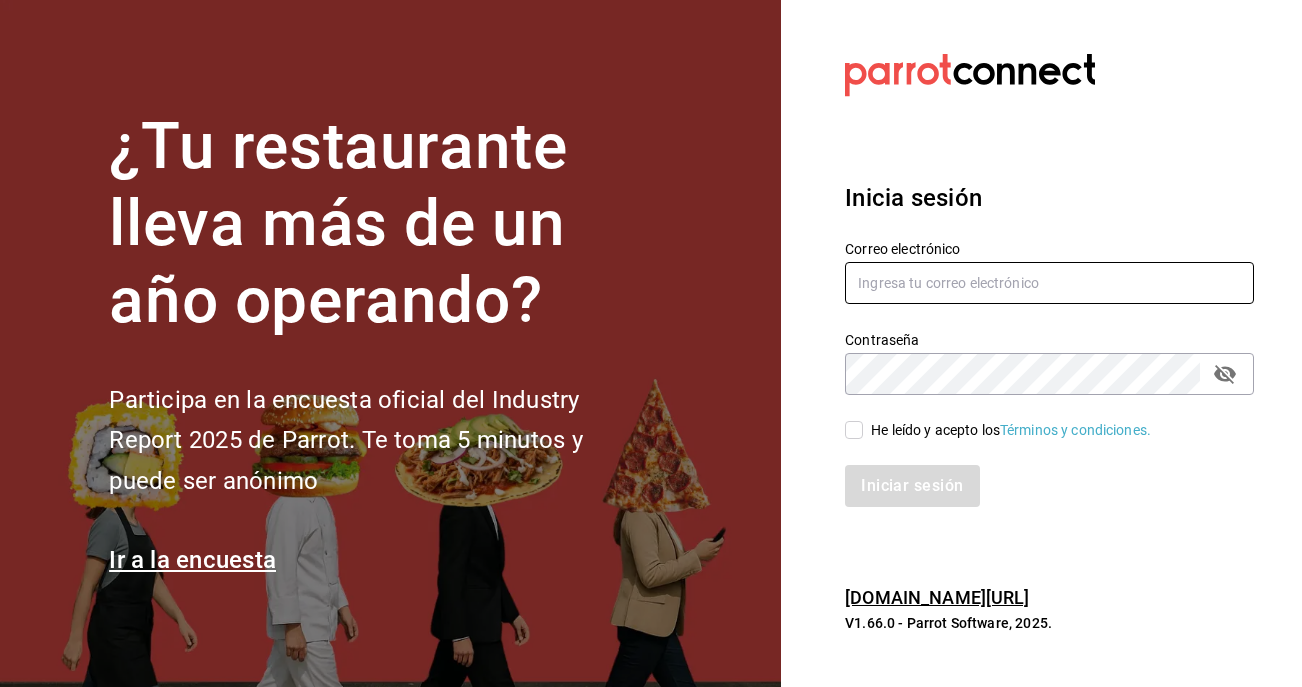 type on "parcecomidacolombiana@gmail.com" 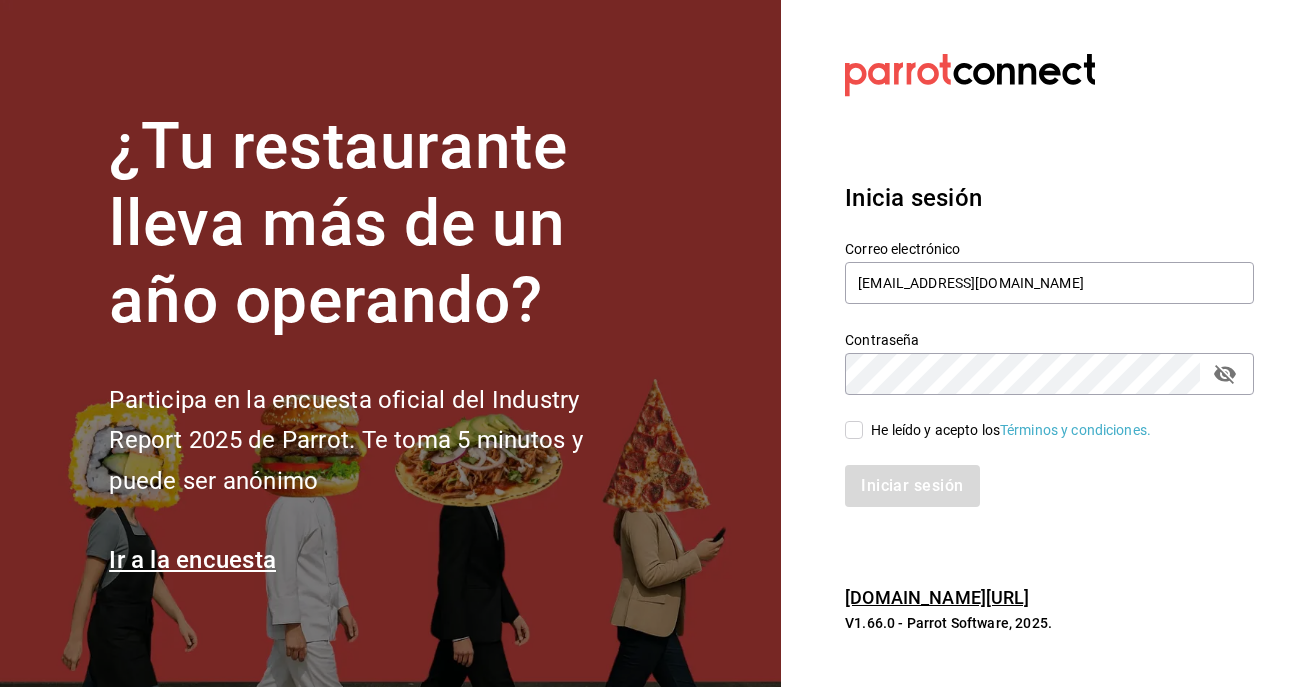 click on "He leído y acepto los  Términos y condiciones." at bounding box center [854, 430] 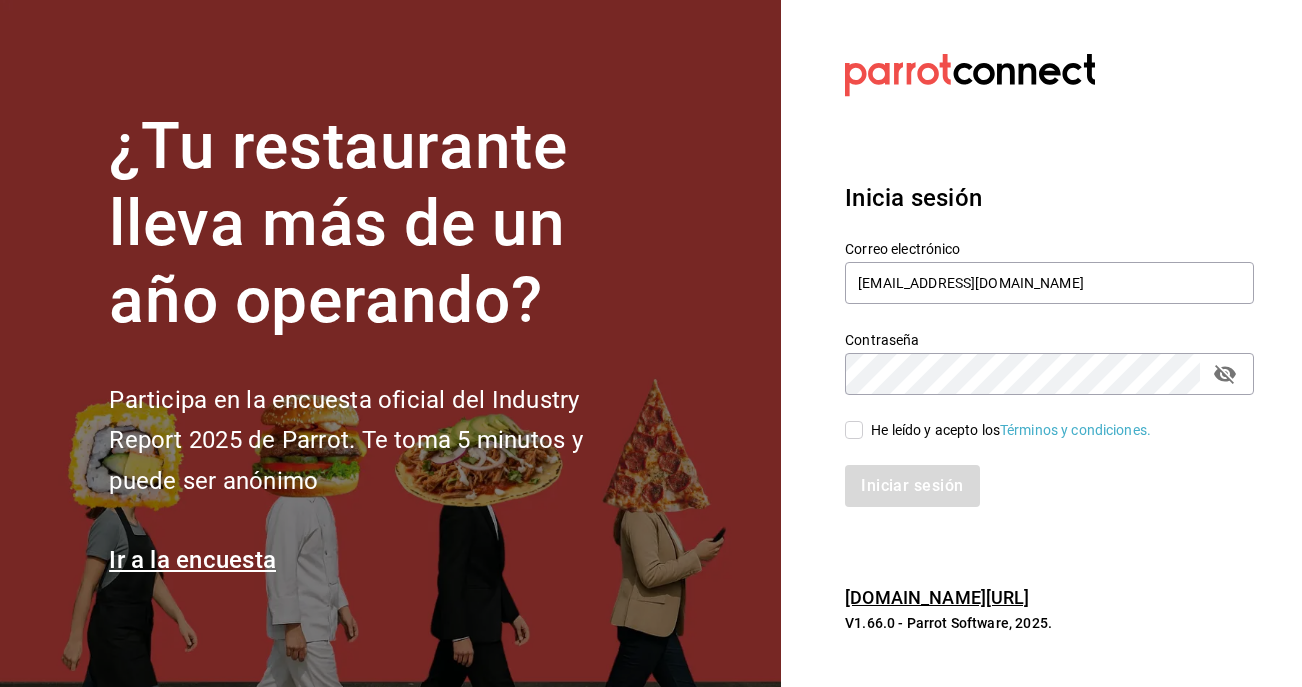 checkbox on "true" 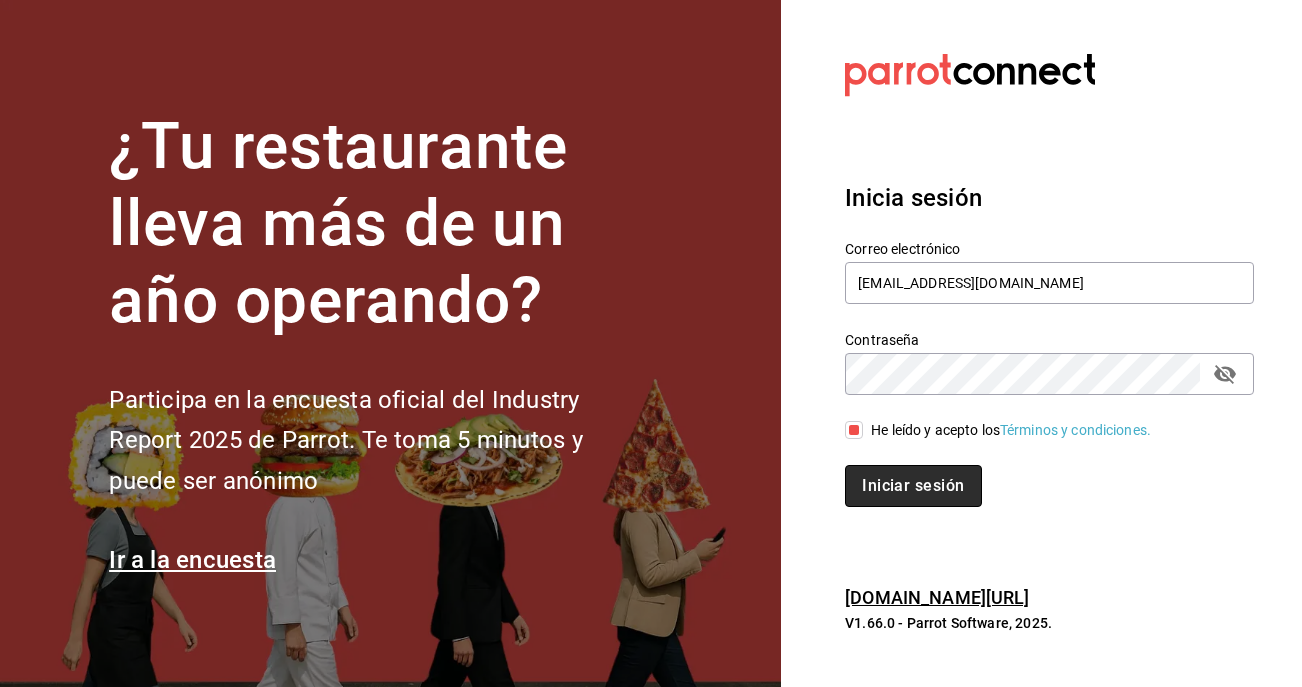 click on "Iniciar sesión" at bounding box center (913, 486) 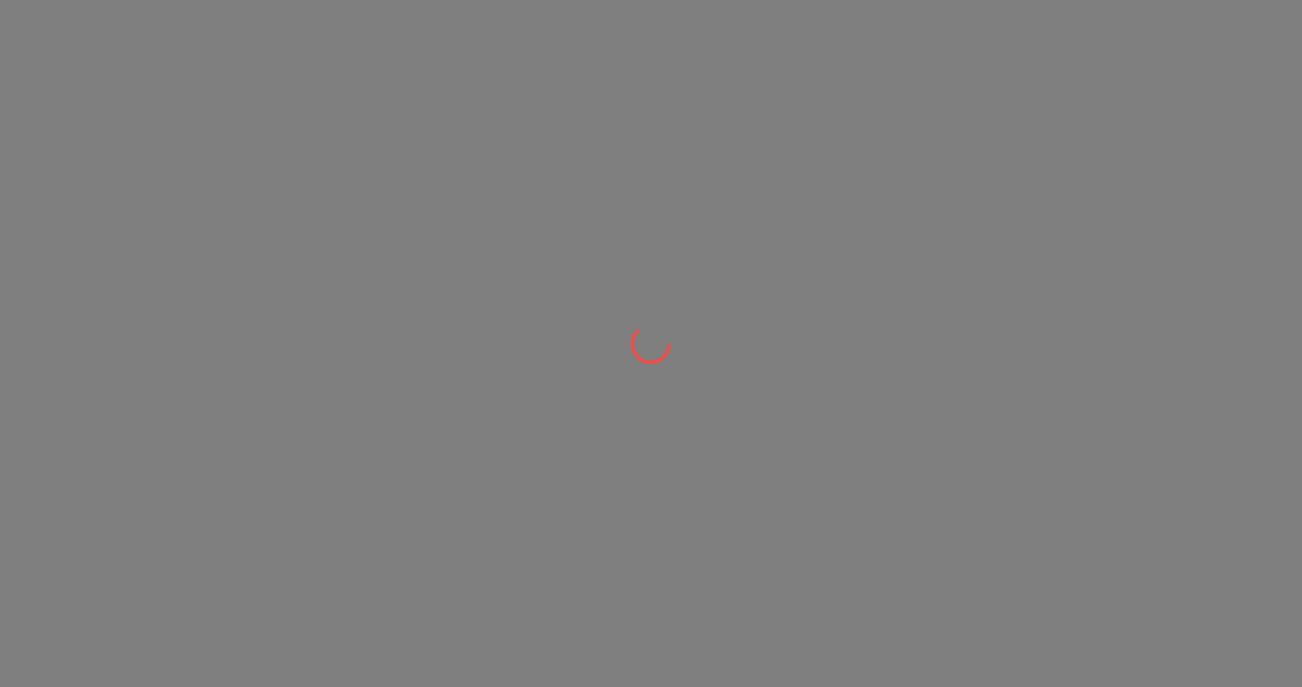 scroll, scrollTop: 0, scrollLeft: 0, axis: both 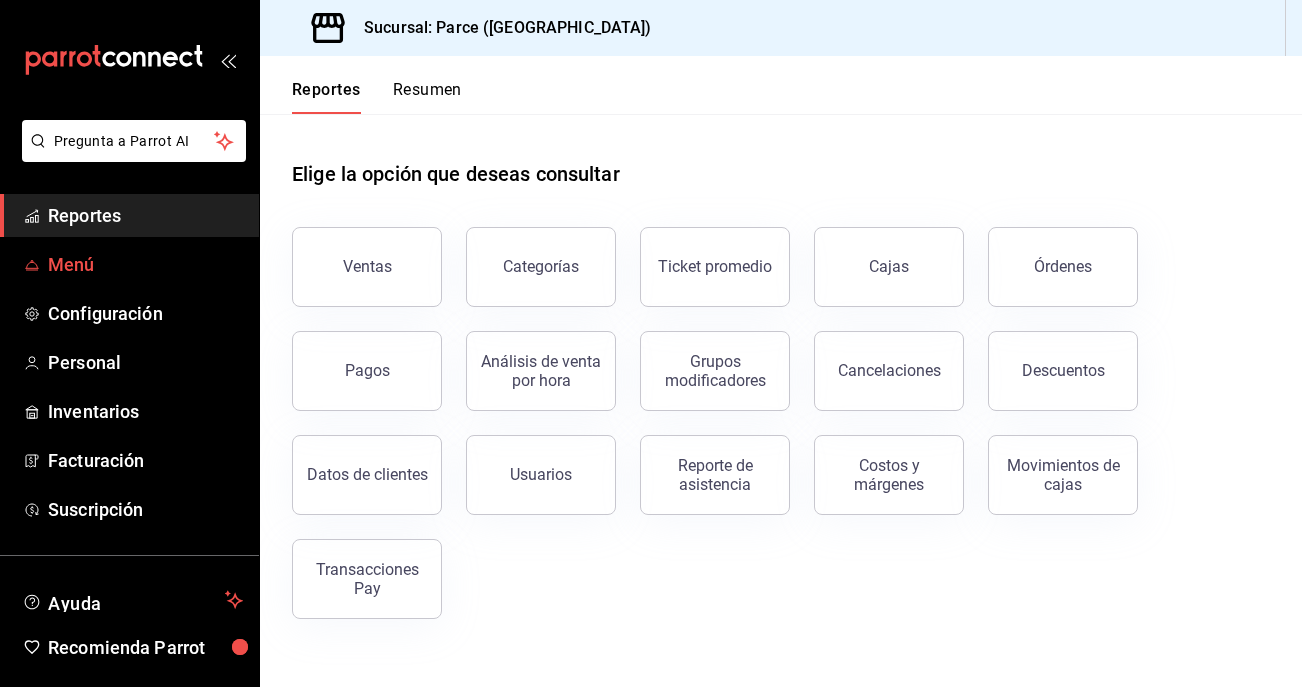 click on "Menú" at bounding box center (145, 264) 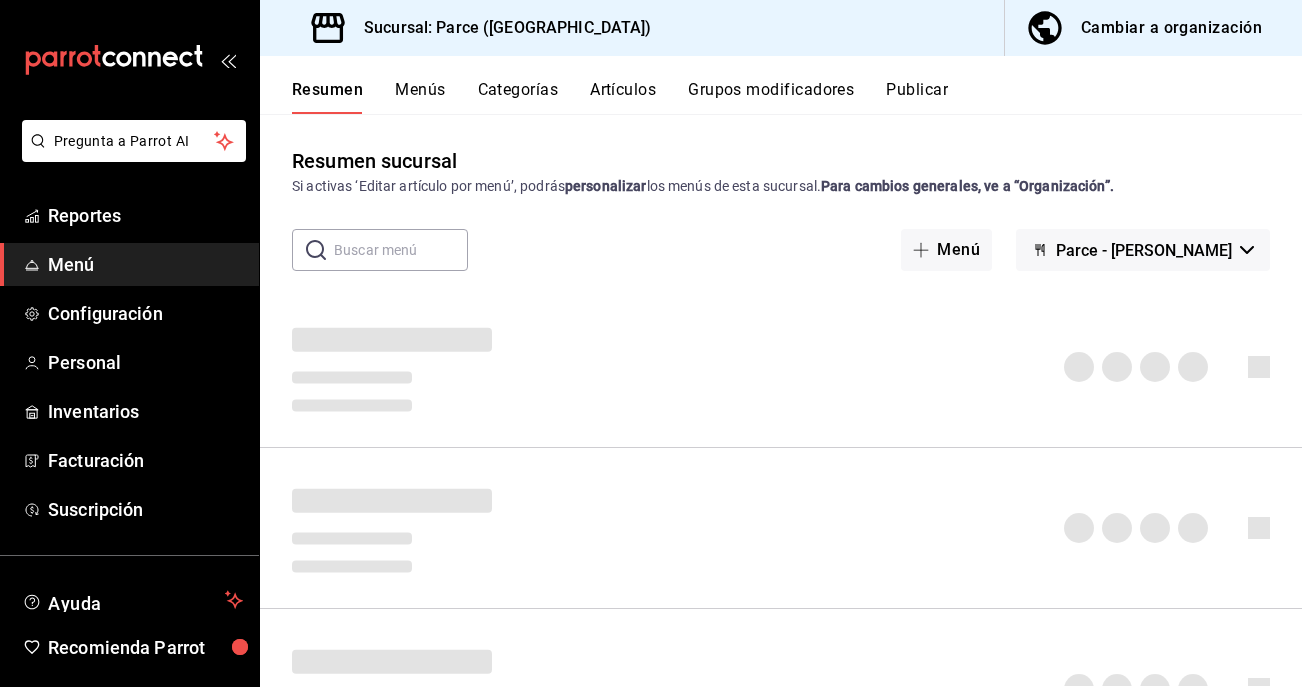 click on "Cambiar a organización" at bounding box center [1171, 28] 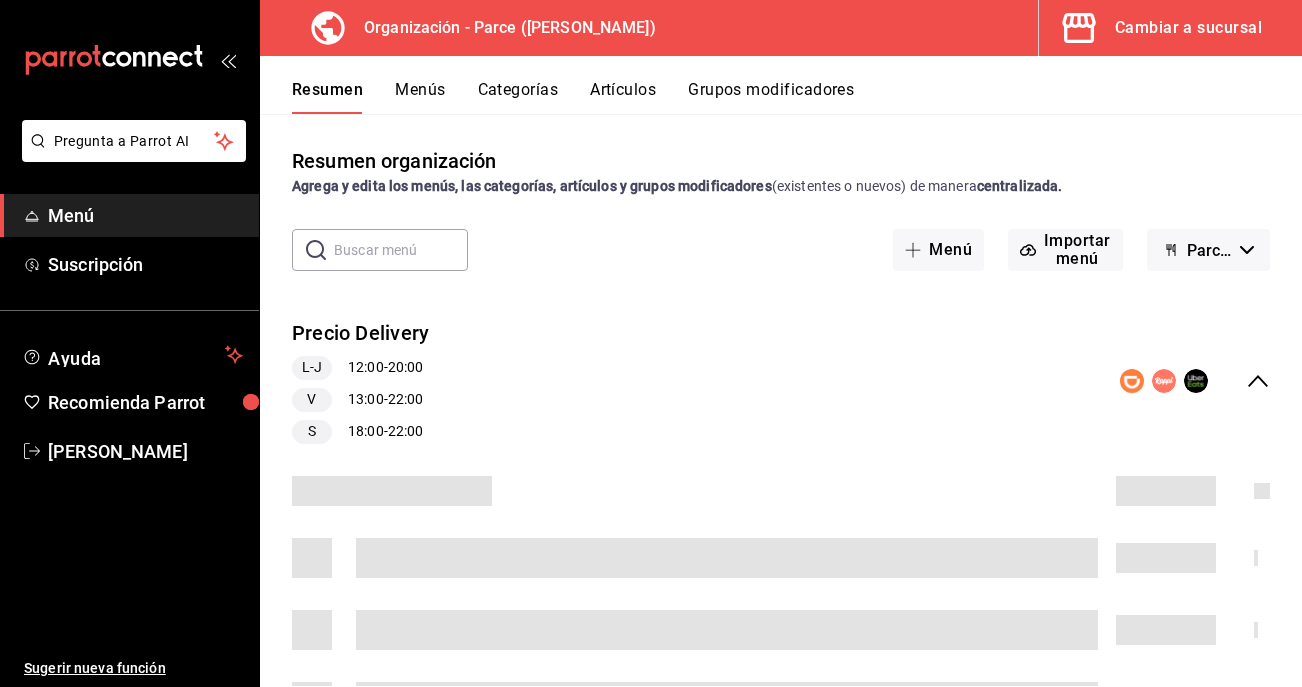 click on "Artículos" at bounding box center [623, 97] 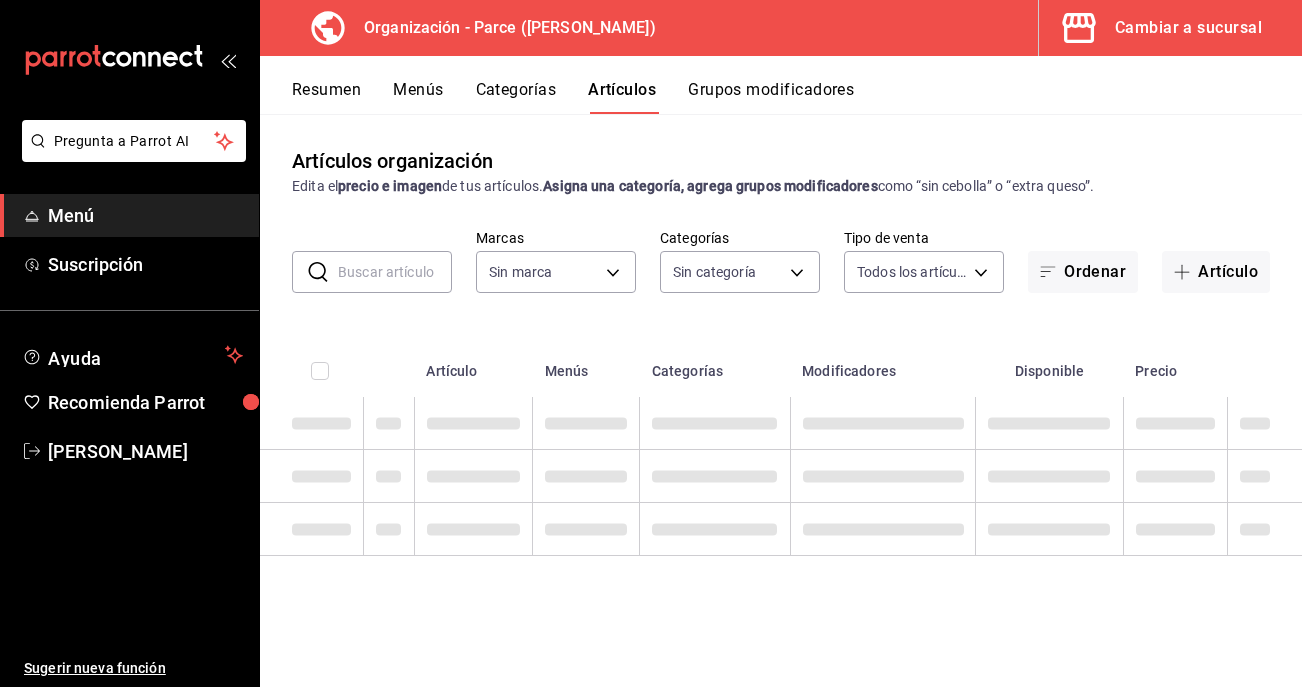 click at bounding box center (395, 272) 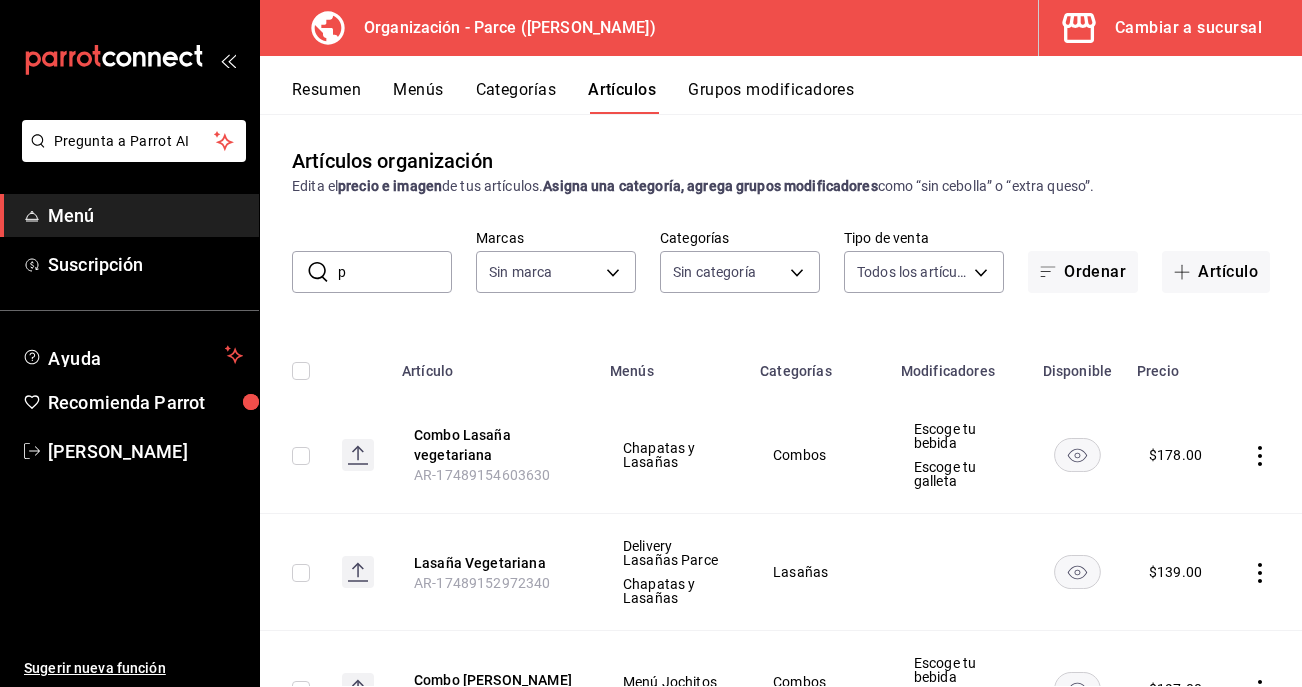 type on "pa" 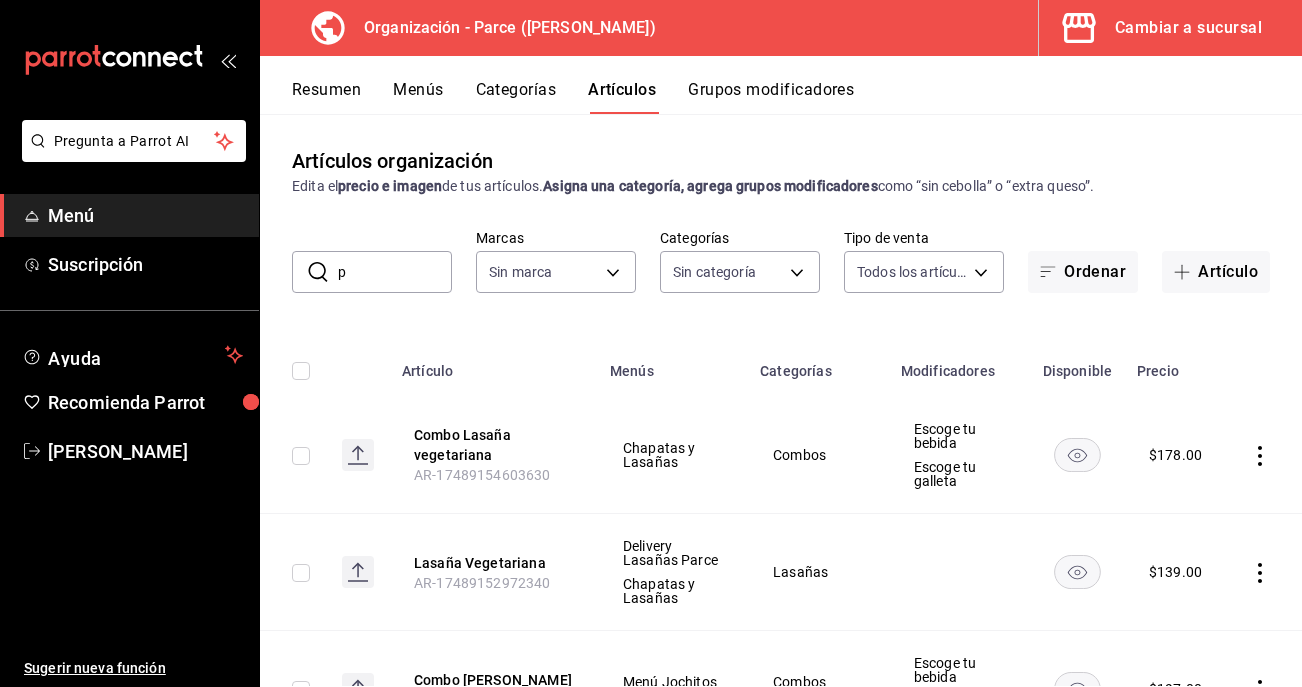 type on "0a3127fc-1276-4737-ab8d-e4e994693669,4b297962-9005-42f3-abd1-527526d01ddc,1a53e0b4-2e39-46a9-84cf-7f6a69f9f111,c630f9e2-fcd7-4872-9bbf-a46be475e313,714c4b6c-cc4b-473b-9001-35e0f2212cbe,3aa0a133-d70d-4326-8f8a-745f727d753f" 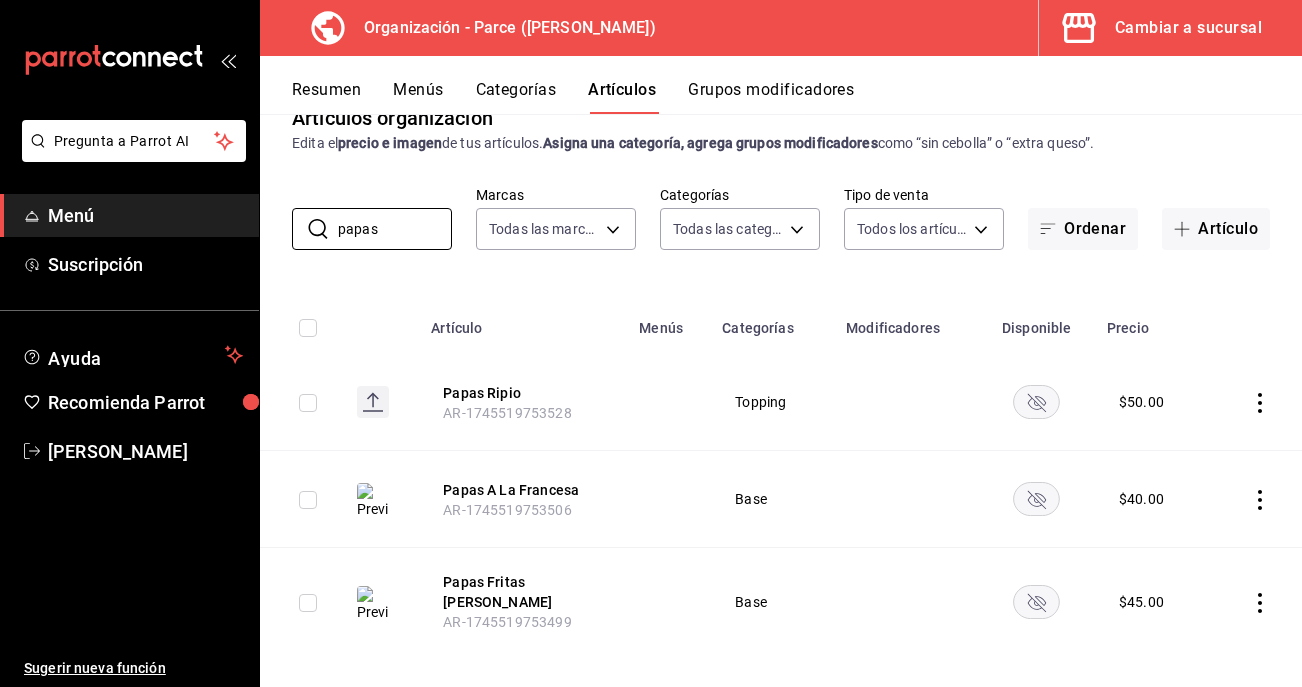 scroll, scrollTop: 49, scrollLeft: 0, axis: vertical 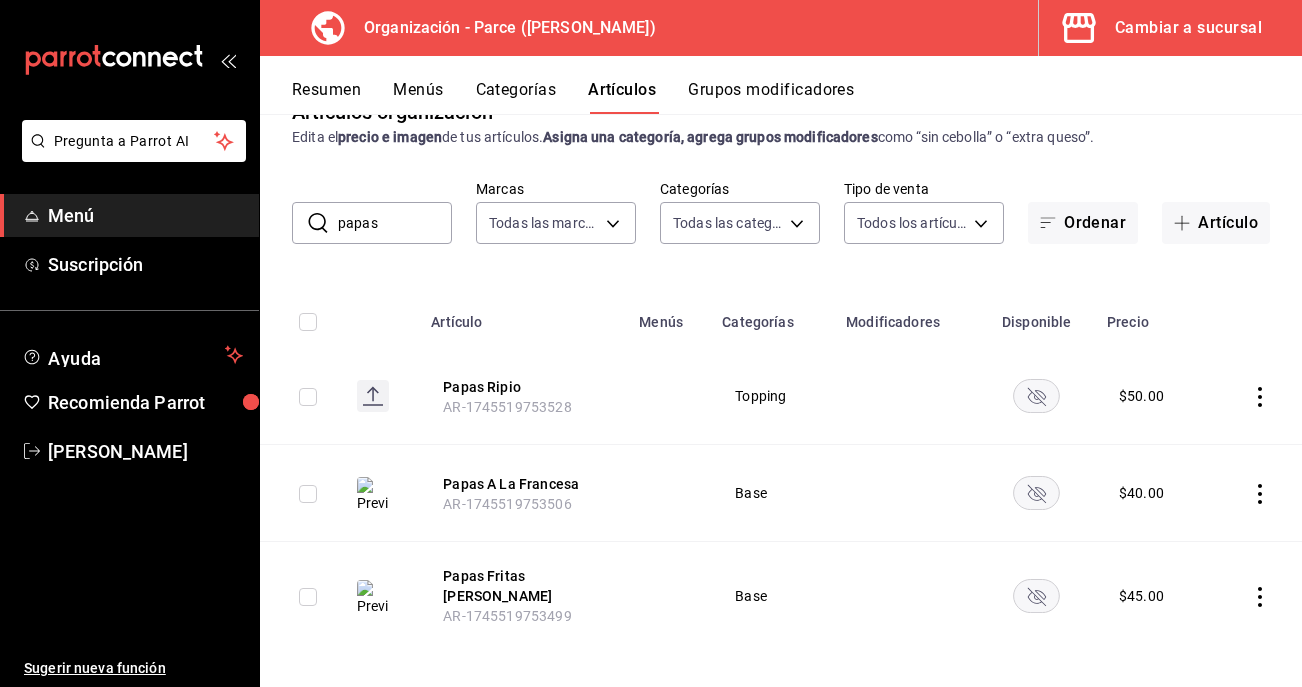 drag, startPoint x: 379, startPoint y: 227, endPoint x: 304, endPoint y: 227, distance: 75 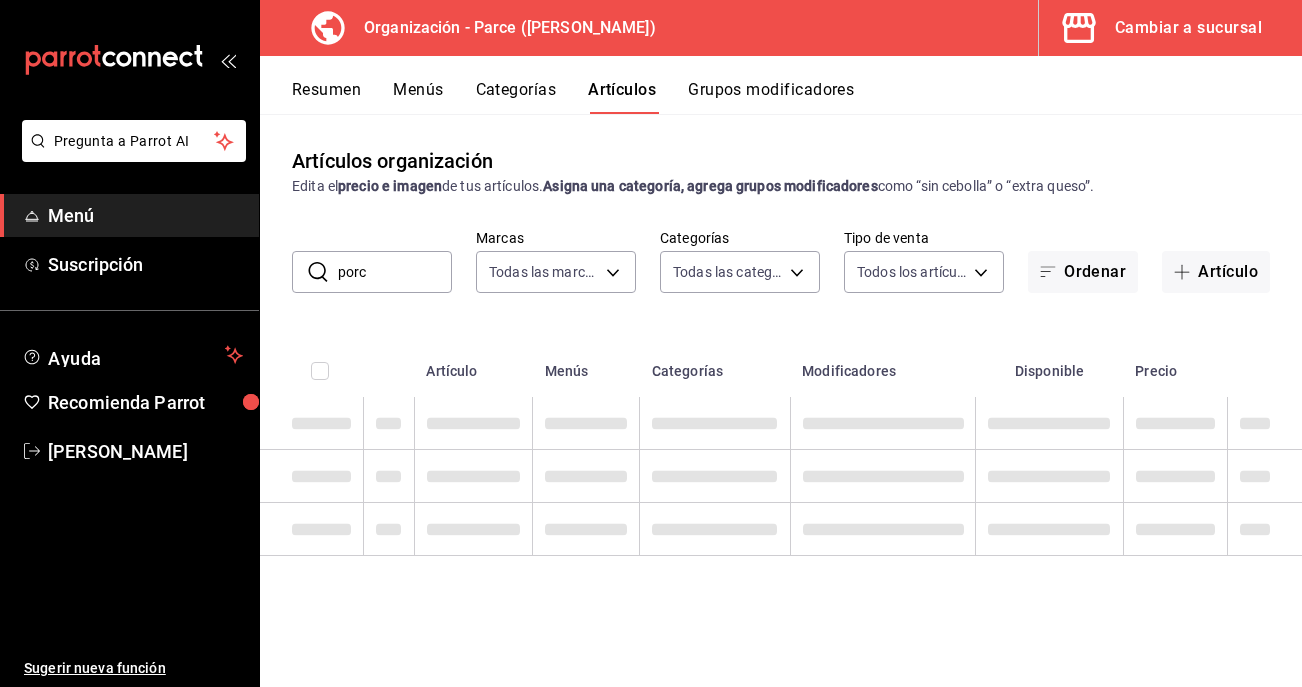scroll, scrollTop: 0, scrollLeft: 0, axis: both 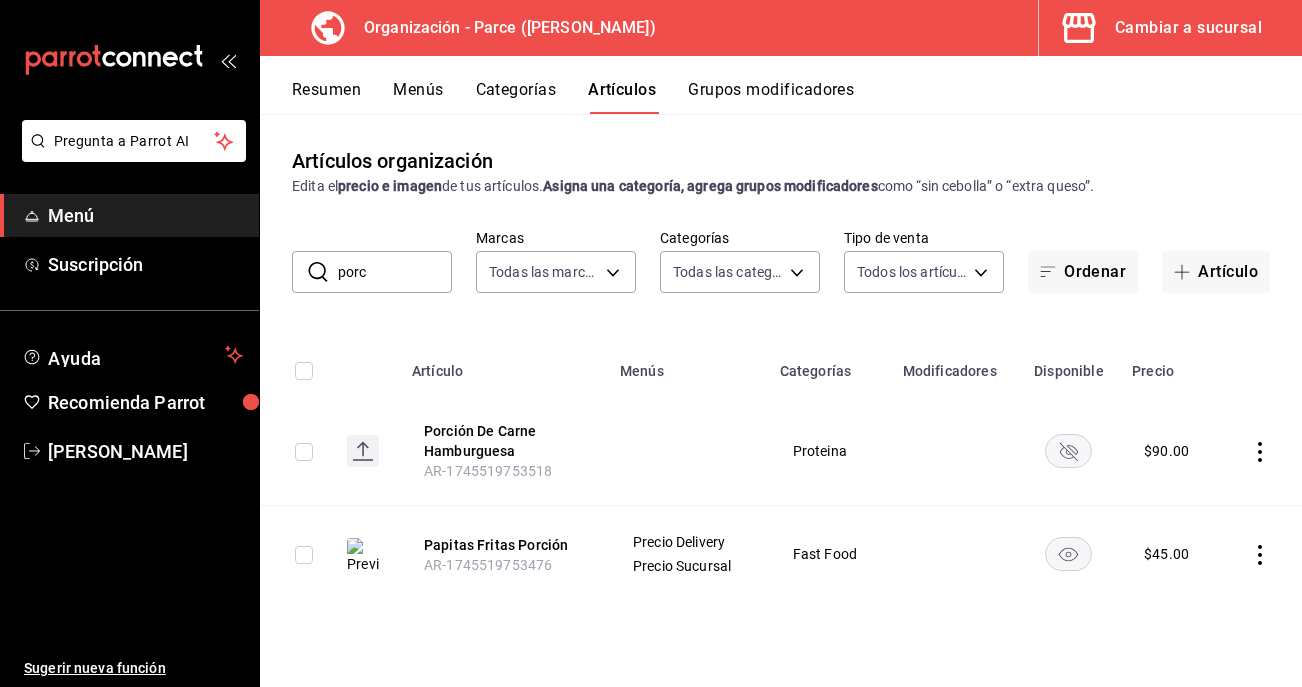 click 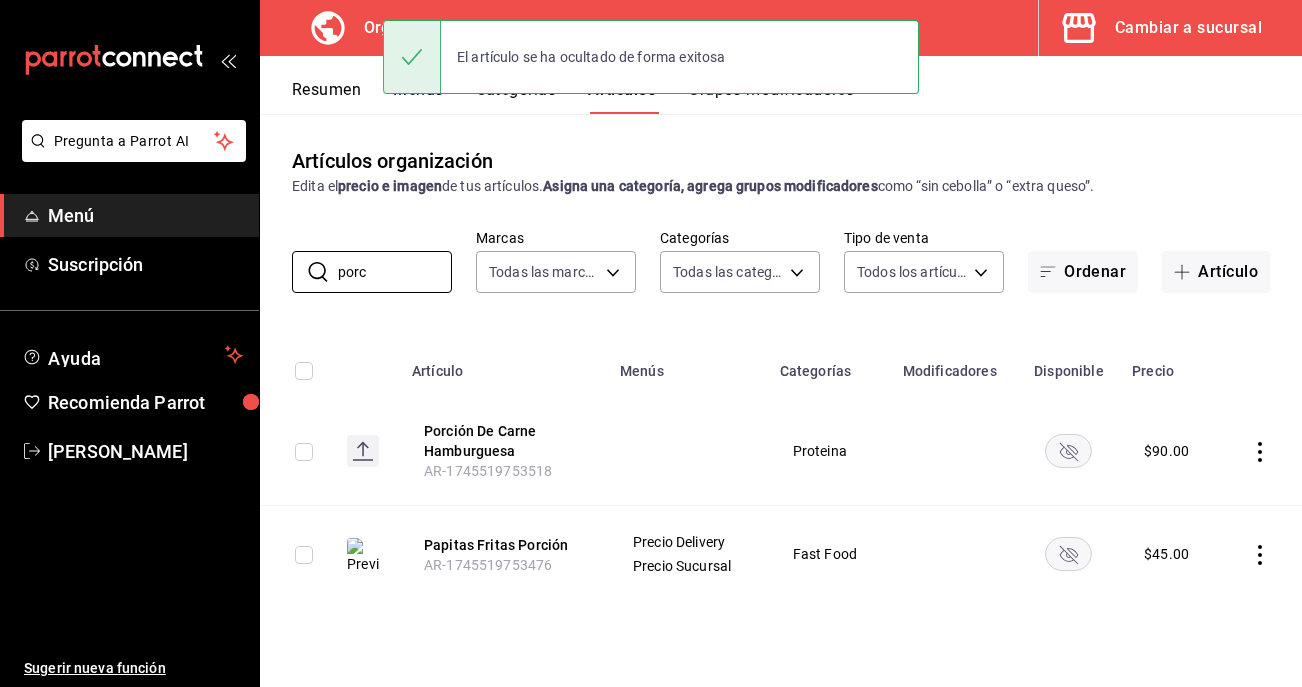 drag, startPoint x: 358, startPoint y: 272, endPoint x: 275, endPoint y: 265, distance: 83.294655 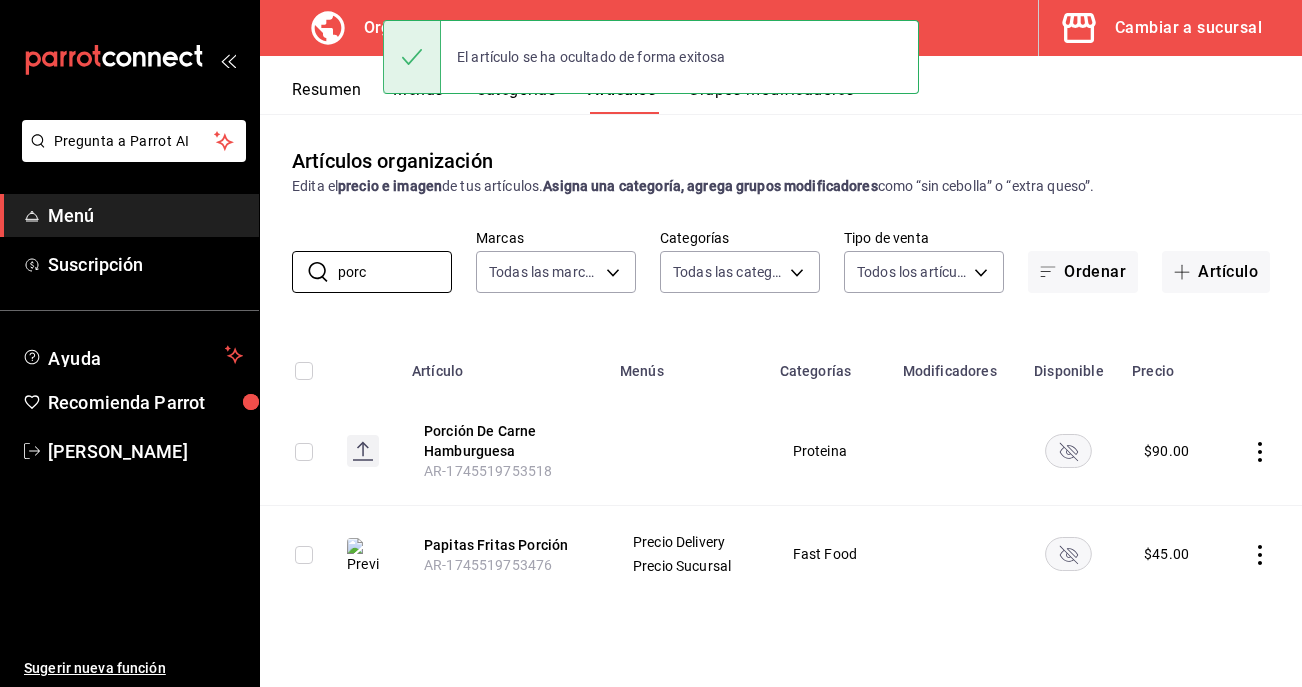 click on "​ porc ​ Marcas Todas las marcas, Sin marca 0a3127fc-1276-4737-ab8d-e4e994693669,4b297962-9005-42f3-abd1-527526d01ddc,1a53e0b4-2e39-46a9-84cf-7f6a69f9f111,c630f9e2-fcd7-4872-9bbf-a46be475e313,714c4b6c-cc4b-473b-9001-35e0f2212cbe,3aa0a133-d70d-4326-8f8a-745f727d753f Categorías Todas las categorías, Sin categoría e183c81b-4ecf-4799-b879-c13def88bad0,eecff6ee-5c75-45d2-8b9d-e43bcf7056c1,d4832ef1-c436-49a7-85be-6a0dd137c651,bcc5d845-c41b-43a3-b73a-06bb1b245d10,0e87e5aa-f405-4dc9-a1cb-57cdbbfc0c21,8179e992-82af-4c8d-b554-b0ccfa3822c5,129b015f-c0c8-4a54-ae85-4c71a080b71d,a7327655-e338-44a1-b643-fb05a21fcfaa,84bc823b-791a-4b1e-9b1e-994d81b899f0,7f4e5902-0a56-4b14-9463-e227471fb603,407b32eb-0799-4e8e-a5a3-15018411fc6c,5c7d8a5d-b551-46d0-8ba8-0abda1a6886c,cfb44dd6-1c1d-4bde-ae08-887b23683145,4544c754-d084-4af1-995f-7c99b34e78cc,24415b0b-f734-44a3-95b0-9b50d3532cda,4e9cce17-a2a3-419b-ad82-faebed43580c,a9e34054-1398-4f72-9681-185fb8105df5,b1c9f6a3-969c-444b-a166-e732a2af10d3 Tipo de venta Todos los artículos ALL" at bounding box center (781, 261) 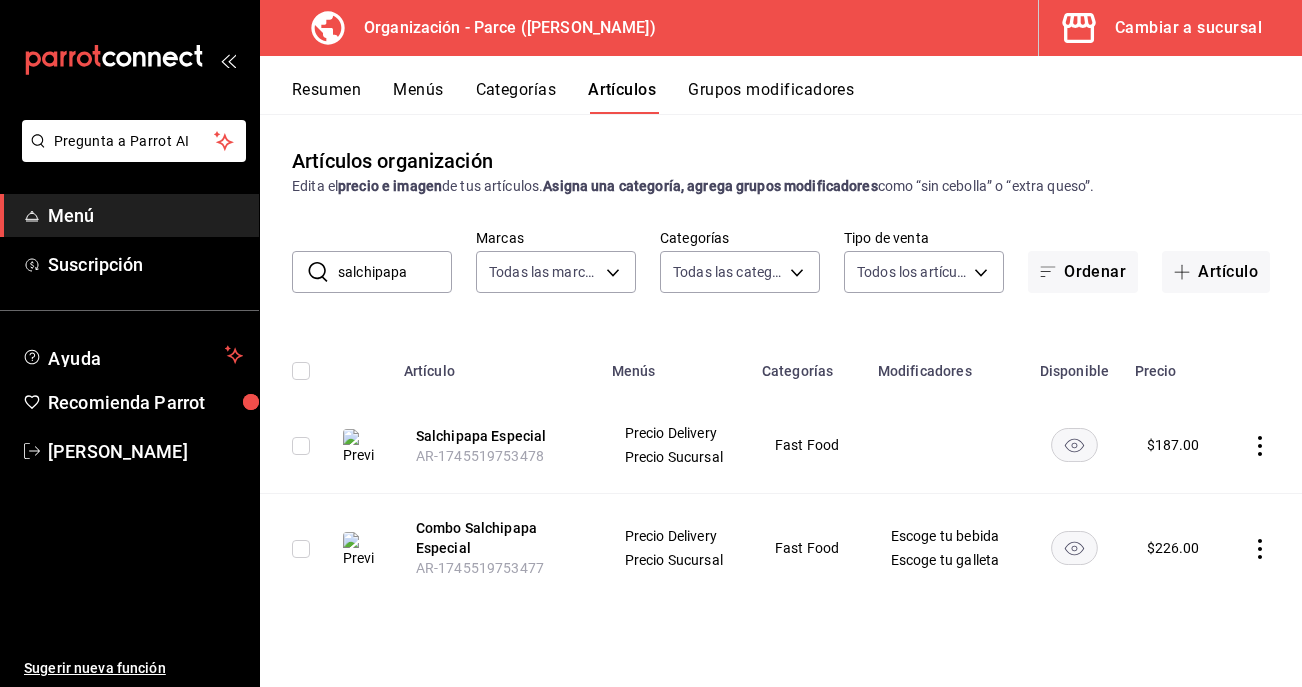 click 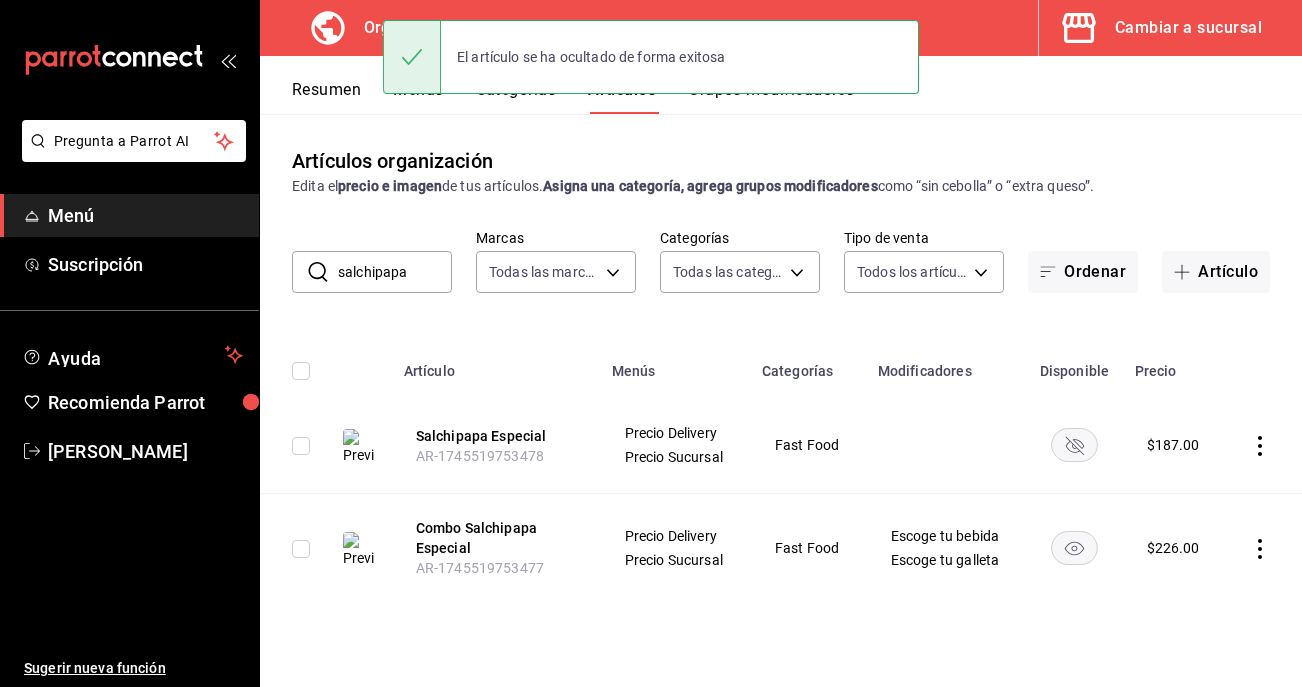 click 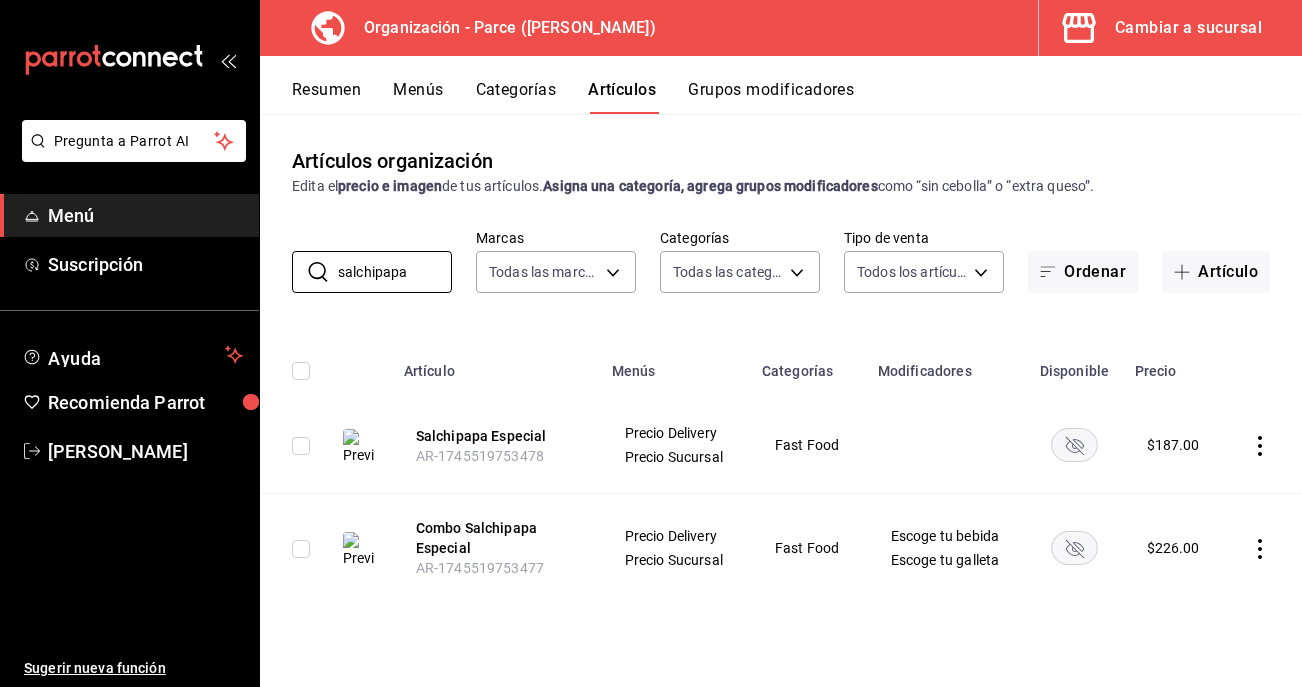 drag, startPoint x: 414, startPoint y: 278, endPoint x: 289, endPoint y: 263, distance: 125.89678 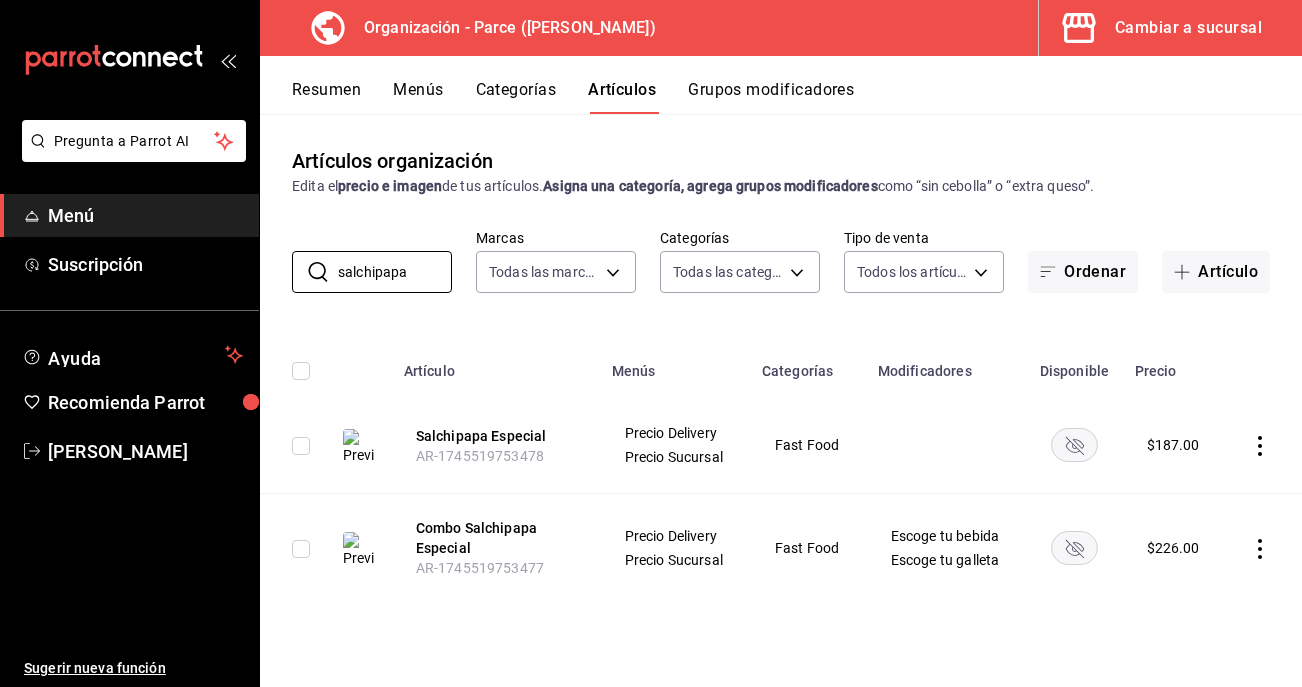 click on "​ salchipapa ​ Marcas Todas las marcas, Sin marca 0a3127fc-1276-4737-ab8d-e4e994693669,4b297962-9005-42f3-abd1-527526d01ddc,1a53e0b4-2e39-46a9-84cf-7f6a69f9f111,c630f9e2-fcd7-4872-9bbf-a46be475e313,714c4b6c-cc4b-473b-9001-35e0f2212cbe,3aa0a133-d70d-4326-8f8a-745f727d753f Categorías Todas las categorías, Sin categoría e183c81b-4ecf-4799-b879-c13def88bad0,eecff6ee-5c75-45d2-8b9d-e43bcf7056c1,d4832ef1-c436-49a7-85be-6a0dd137c651,bcc5d845-c41b-43a3-b73a-06bb1b245d10,0e87e5aa-f405-4dc9-a1cb-57cdbbfc0c21,8179e992-82af-4c8d-b554-b0ccfa3822c5,129b015f-c0c8-4a54-ae85-4c71a080b71d,a7327655-e338-44a1-b643-fb05a21fcfaa,84bc823b-791a-4b1e-9b1e-994d81b899f0,7f4e5902-0a56-4b14-9463-e227471fb603,407b32eb-0799-4e8e-a5a3-15018411fc6c,5c7d8a5d-b551-46d0-8ba8-0abda1a6886c,cfb44dd6-1c1d-4bde-ae08-887b23683145,4544c754-d084-4af1-995f-7c99b34e78cc,24415b0b-f734-44a3-95b0-9b50d3532cda,4e9cce17-a2a3-419b-ad82-faebed43580c,a9e34054-1398-4f72-9681-185fb8105df5,b1c9f6a3-969c-444b-a166-e732a2af10d3 Tipo de venta ALL Ordenar" at bounding box center (781, 261) 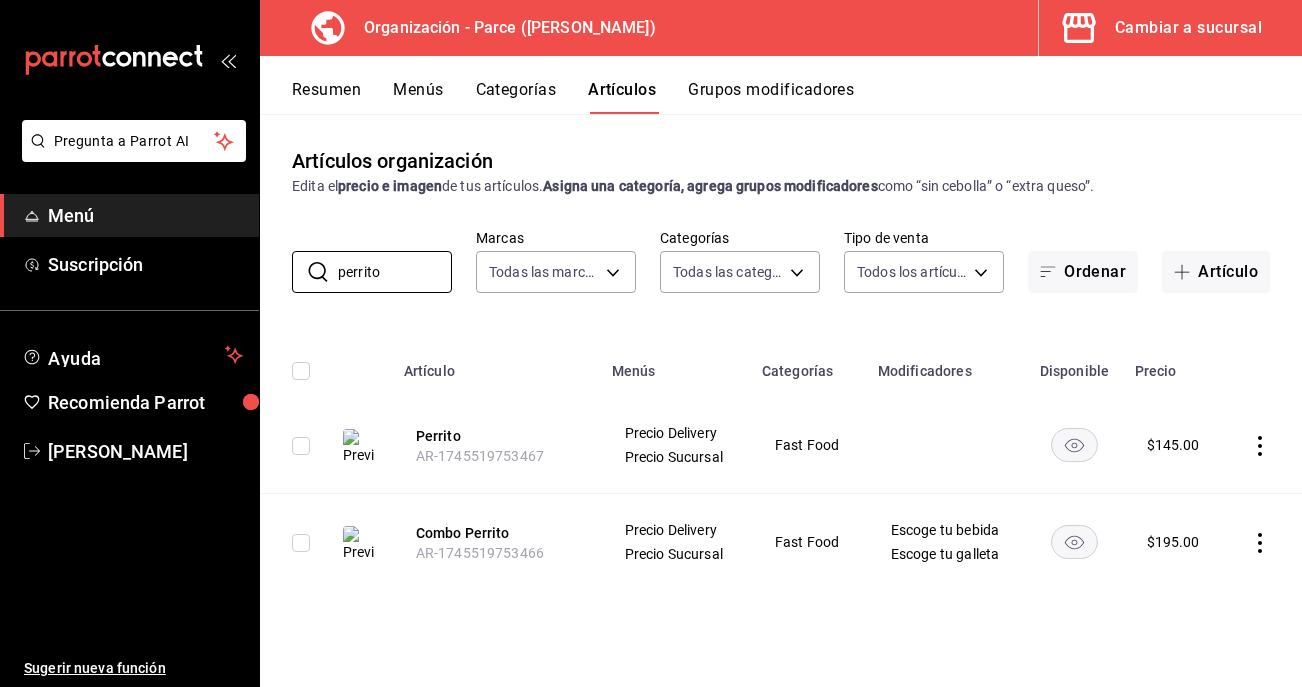 click 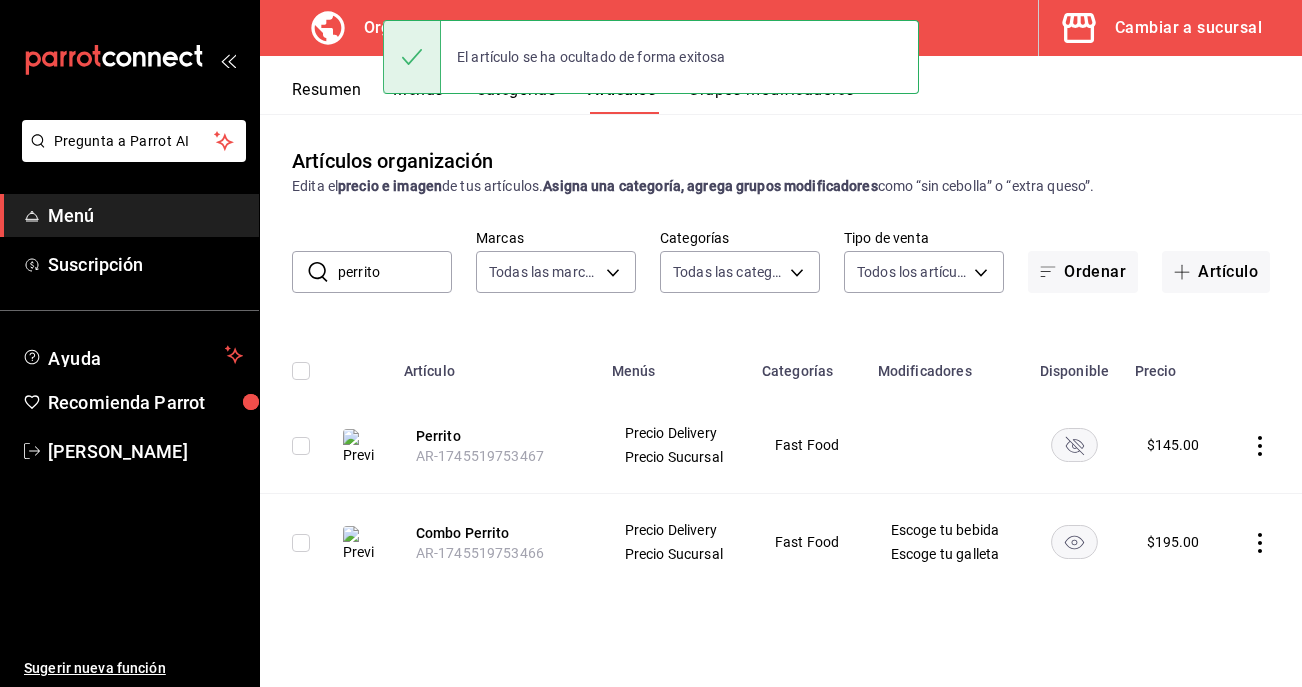 click 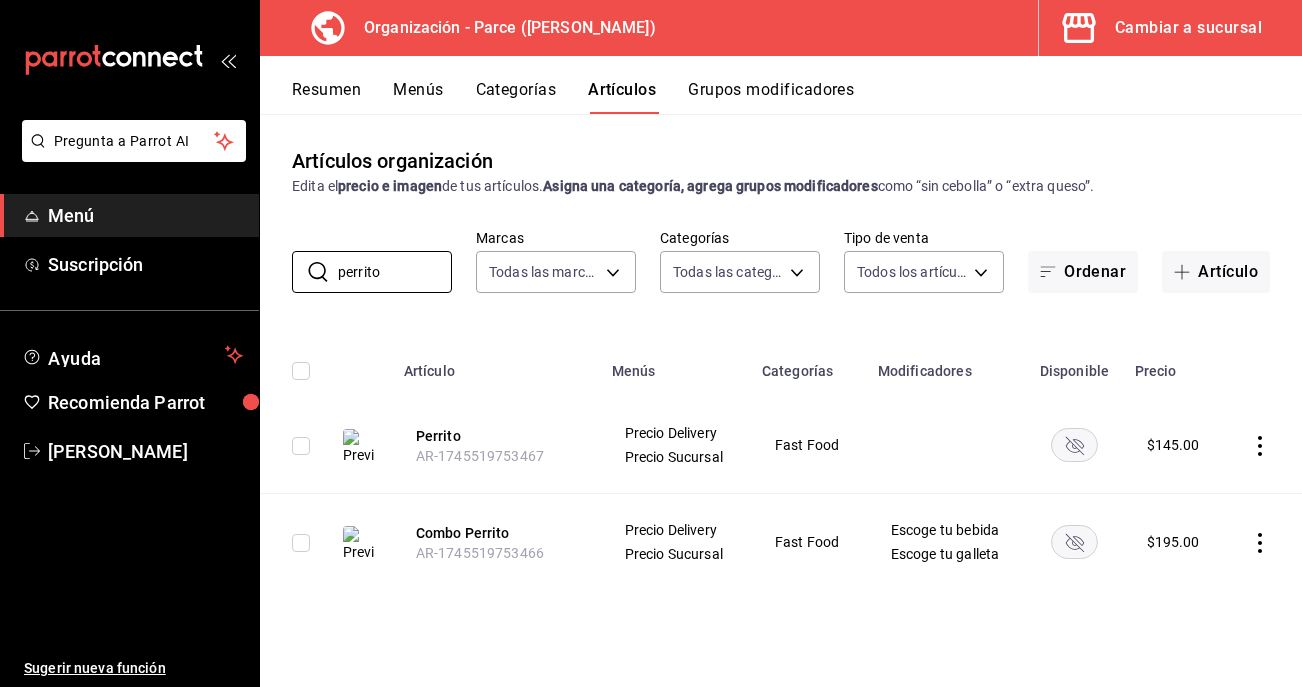 drag, startPoint x: 388, startPoint y: 277, endPoint x: 273, endPoint y: 263, distance: 115.84904 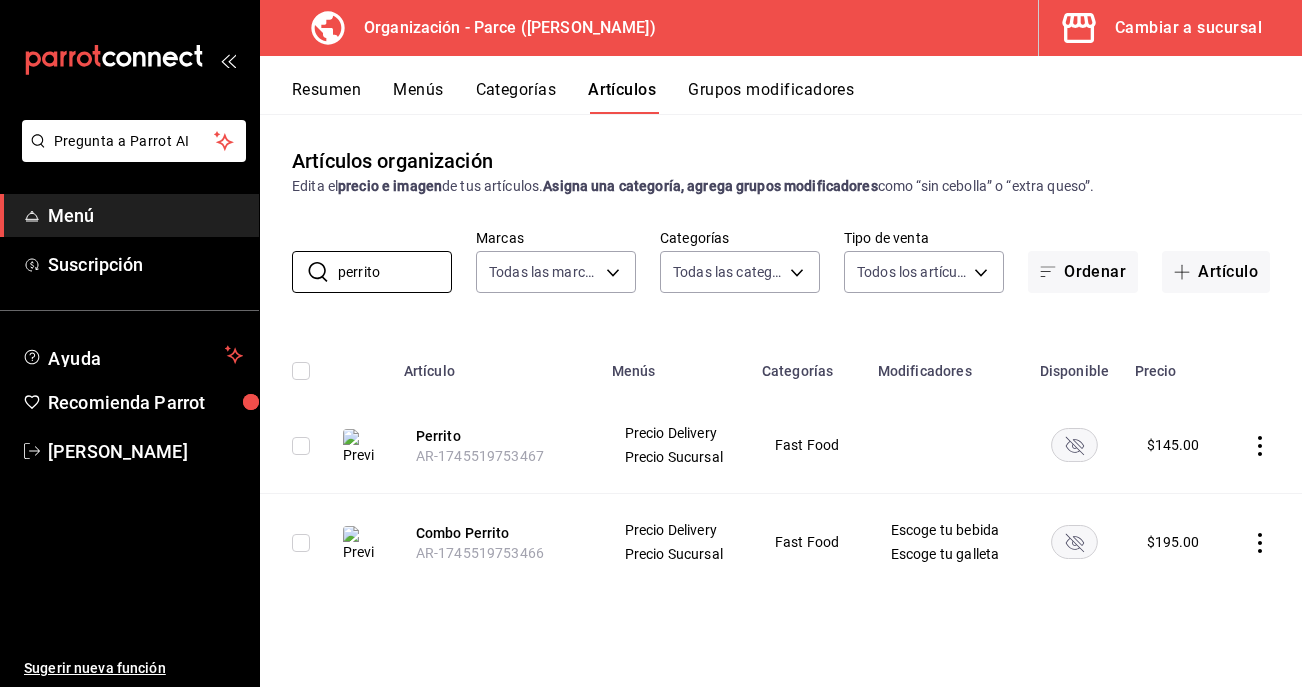 click on "​ perrito ​ Marcas Todas las marcas, Sin marca 0a3127fc-1276-4737-ab8d-e4e994693669,4b297962-9005-42f3-abd1-527526d01ddc,1a53e0b4-2e39-46a9-84cf-7f6a69f9f111,c630f9e2-fcd7-4872-9bbf-a46be475e313,714c4b6c-cc4b-473b-9001-35e0f2212cbe,3aa0a133-d70d-4326-8f8a-745f727d753f Categorías Todas las categorías, Sin categoría e183c81b-4ecf-4799-b879-c13def88bad0,eecff6ee-5c75-45d2-8b9d-e43bcf7056c1,d4832ef1-c436-49a7-85be-6a0dd137c651,bcc5d845-c41b-43a3-b73a-06bb1b245d10,0e87e5aa-f405-4dc9-a1cb-57cdbbfc0c21,8179e992-82af-4c8d-b554-b0ccfa3822c5,129b015f-c0c8-4a54-ae85-4c71a080b71d,a7327655-e338-44a1-b643-fb05a21fcfaa,84bc823b-791a-4b1e-9b1e-994d81b899f0,7f4e5902-0a56-4b14-9463-e227471fb603,407b32eb-0799-4e8e-a5a3-15018411fc6c,5c7d8a5d-b551-46d0-8ba8-0abda1a6886c,cfb44dd6-1c1d-4bde-ae08-887b23683145,4544c754-d084-4af1-995f-7c99b34e78cc,24415b0b-f734-44a3-95b0-9b50d3532cda,4e9cce17-a2a3-419b-ad82-faebed43580c,a9e34054-1398-4f72-9681-185fb8105df5,b1c9f6a3-969c-444b-a166-e732a2af10d3 Tipo de venta Todos los artículos" at bounding box center [781, 261] 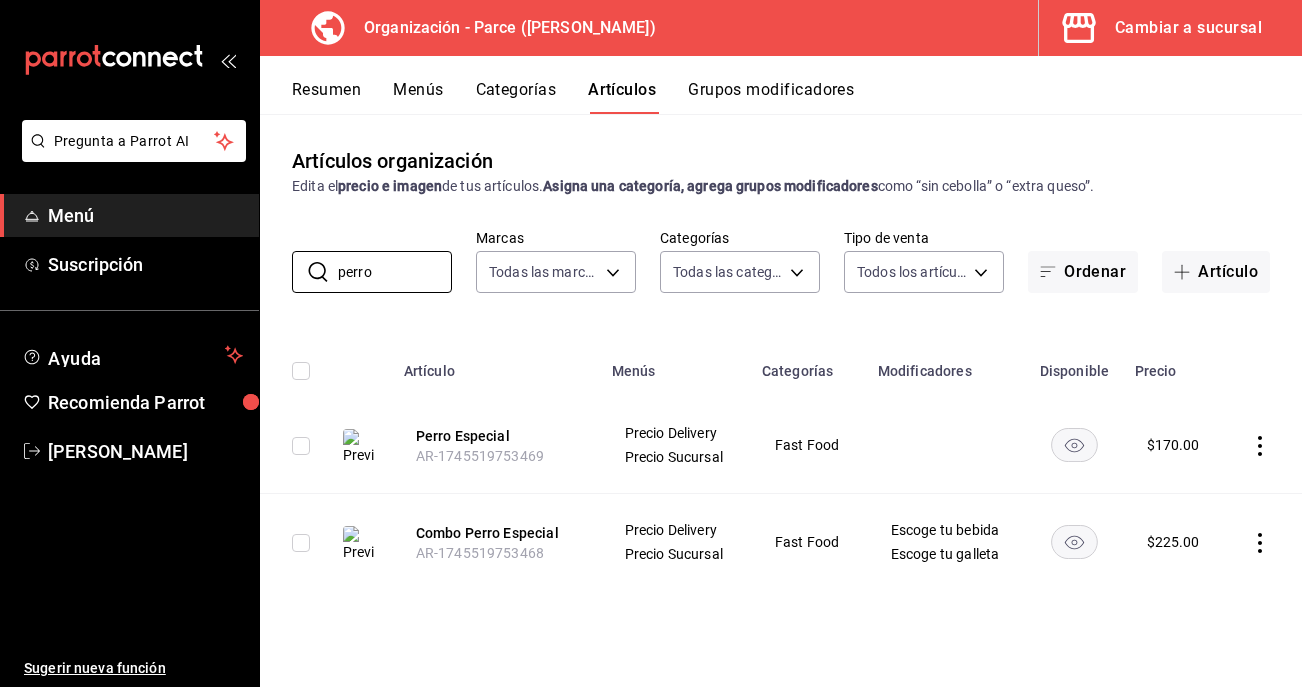 type on "perro" 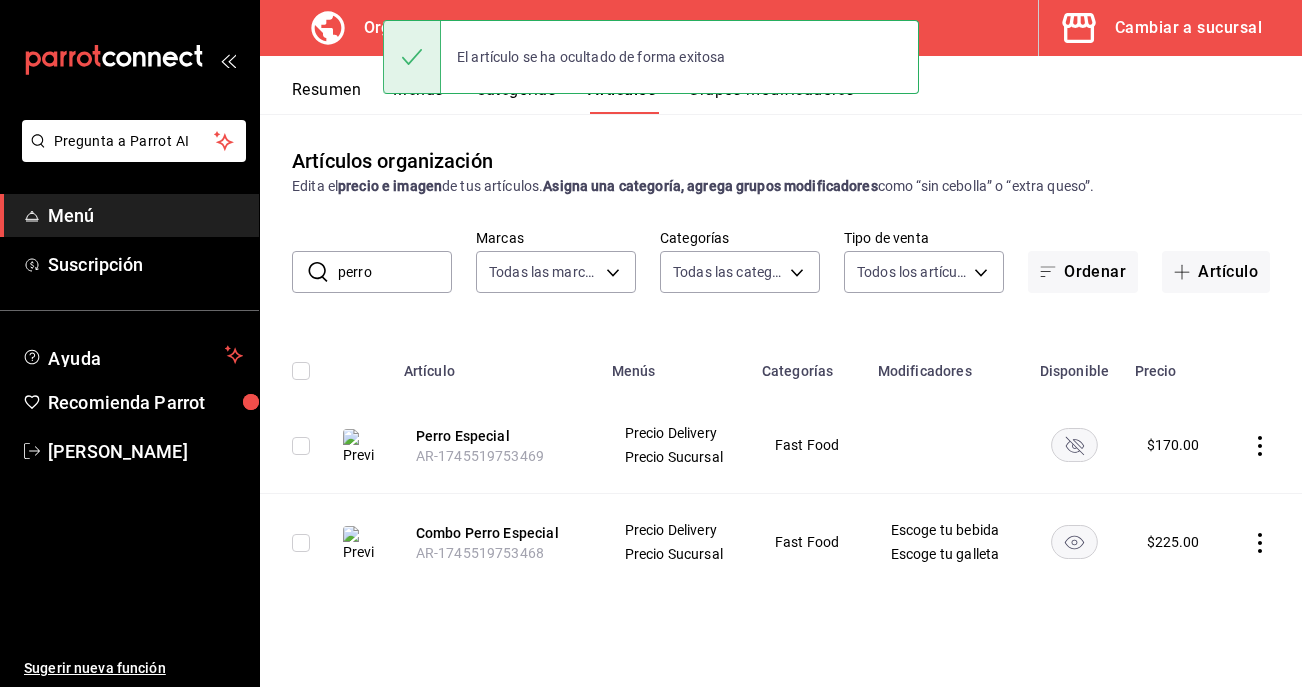 click 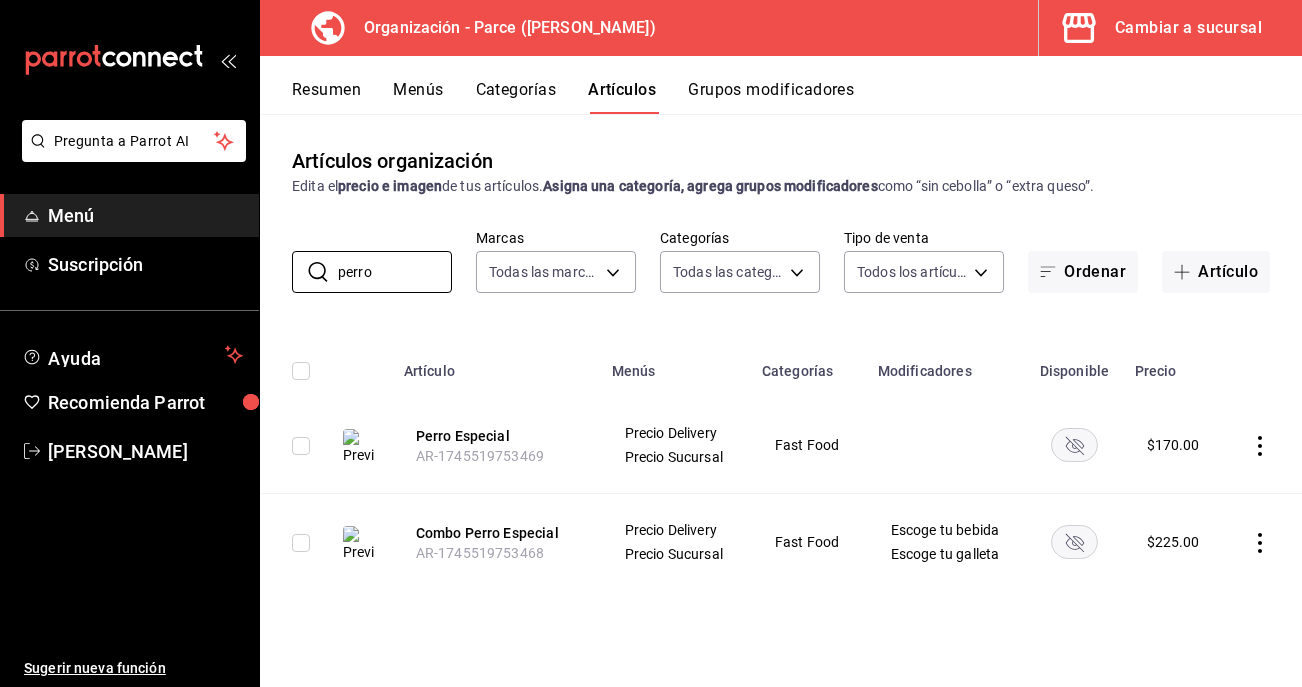 drag, startPoint x: 396, startPoint y: 268, endPoint x: 262, endPoint y: 250, distance: 135.20355 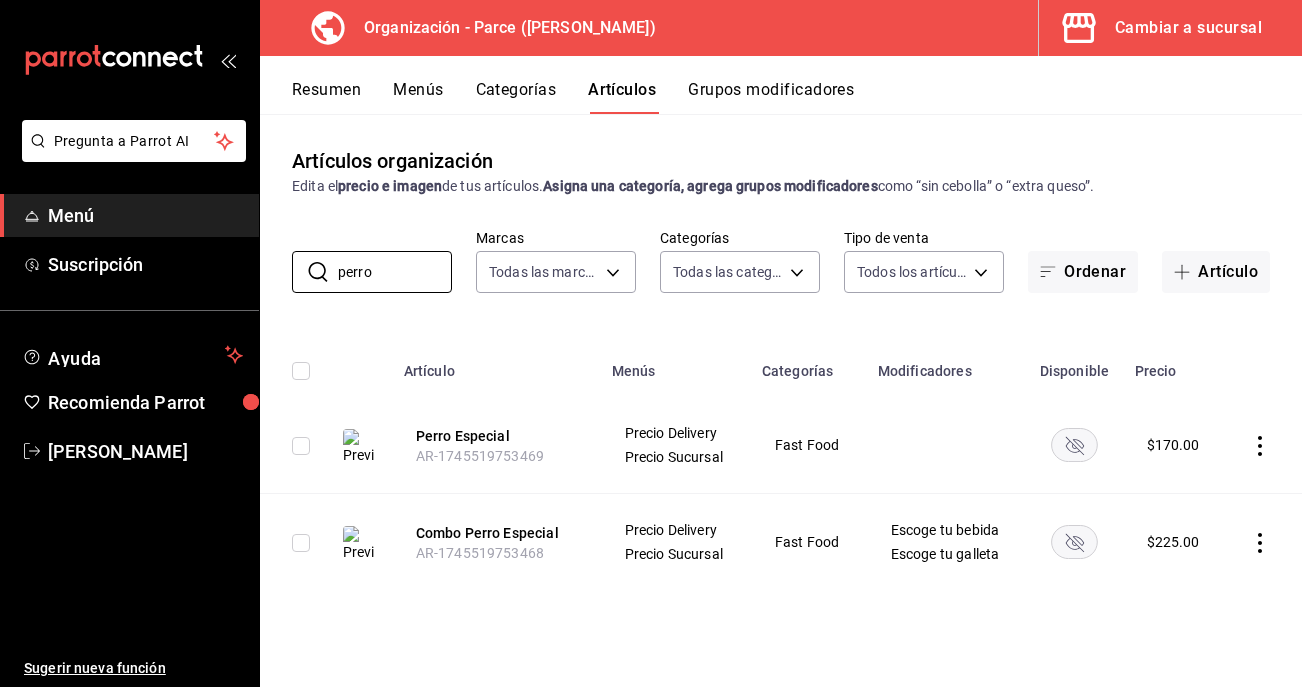 click on "​ perro ​ Marcas Todas las marcas, Sin marca 0a3127fc-1276-4737-ab8d-e4e994693669,4b297962-9005-42f3-abd1-527526d01ddc,1a53e0b4-2e39-46a9-84cf-7f6a69f9f111,c630f9e2-fcd7-4872-9bbf-a46be475e313,714c4b6c-cc4b-473b-9001-35e0f2212cbe,3aa0a133-d70d-4326-8f8a-745f727d753f Categorías Todas las categorías, Sin categoría e183c81b-4ecf-4799-b879-c13def88bad0,eecff6ee-5c75-45d2-8b9d-e43bcf7056c1,d4832ef1-c436-49a7-85be-6a0dd137c651,bcc5d845-c41b-43a3-b73a-06bb1b245d10,0e87e5aa-f405-4dc9-a1cb-57cdbbfc0c21,8179e992-82af-4c8d-b554-b0ccfa3822c5,129b015f-c0c8-4a54-ae85-4c71a080b71d,a7327655-e338-44a1-b643-fb05a21fcfaa,84bc823b-791a-4b1e-9b1e-994d81b899f0,7f4e5902-0a56-4b14-9463-e227471fb603,407b32eb-0799-4e8e-a5a3-15018411fc6c,5c7d8a5d-b551-46d0-8ba8-0abda1a6886c,cfb44dd6-1c1d-4bde-ae08-887b23683145,4544c754-d084-4af1-995f-7c99b34e78cc,24415b0b-f734-44a3-95b0-9b50d3532cda,4e9cce17-a2a3-419b-ad82-faebed43580c,a9e34054-1398-4f72-9681-185fb8105df5,b1c9f6a3-969c-444b-a166-e732a2af10d3 Tipo de venta Todos los artículos" at bounding box center (781, 261) 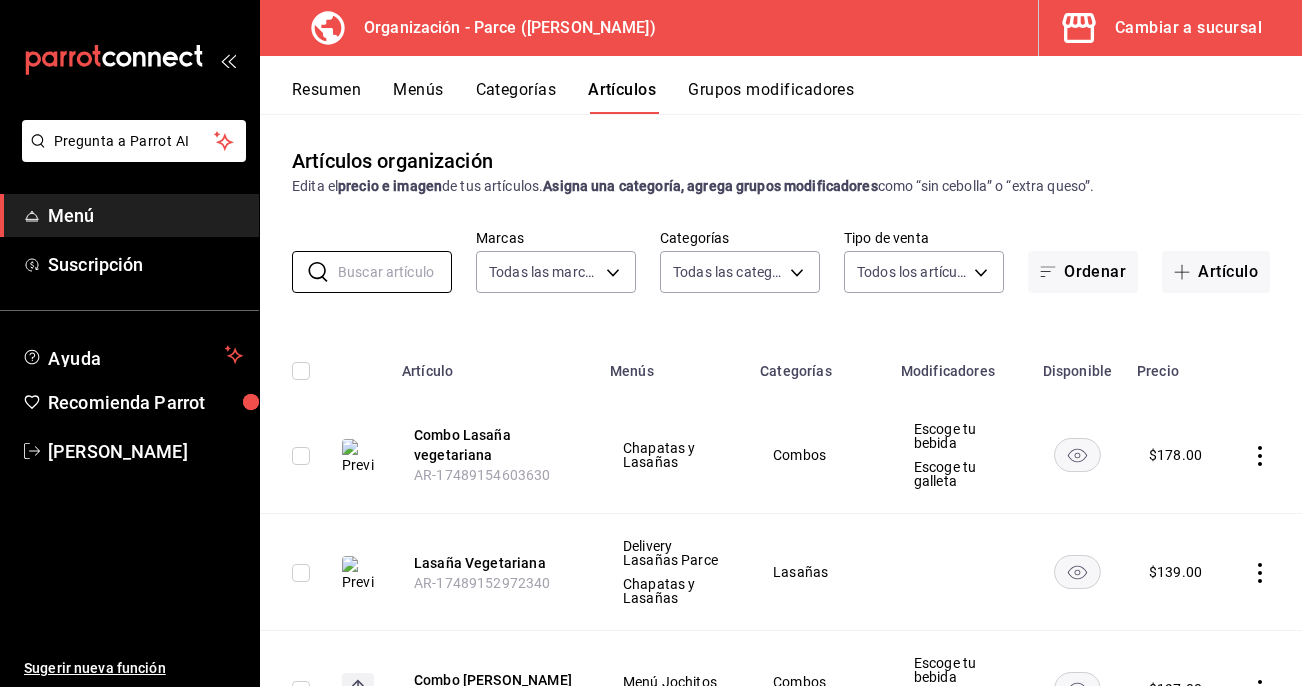 type 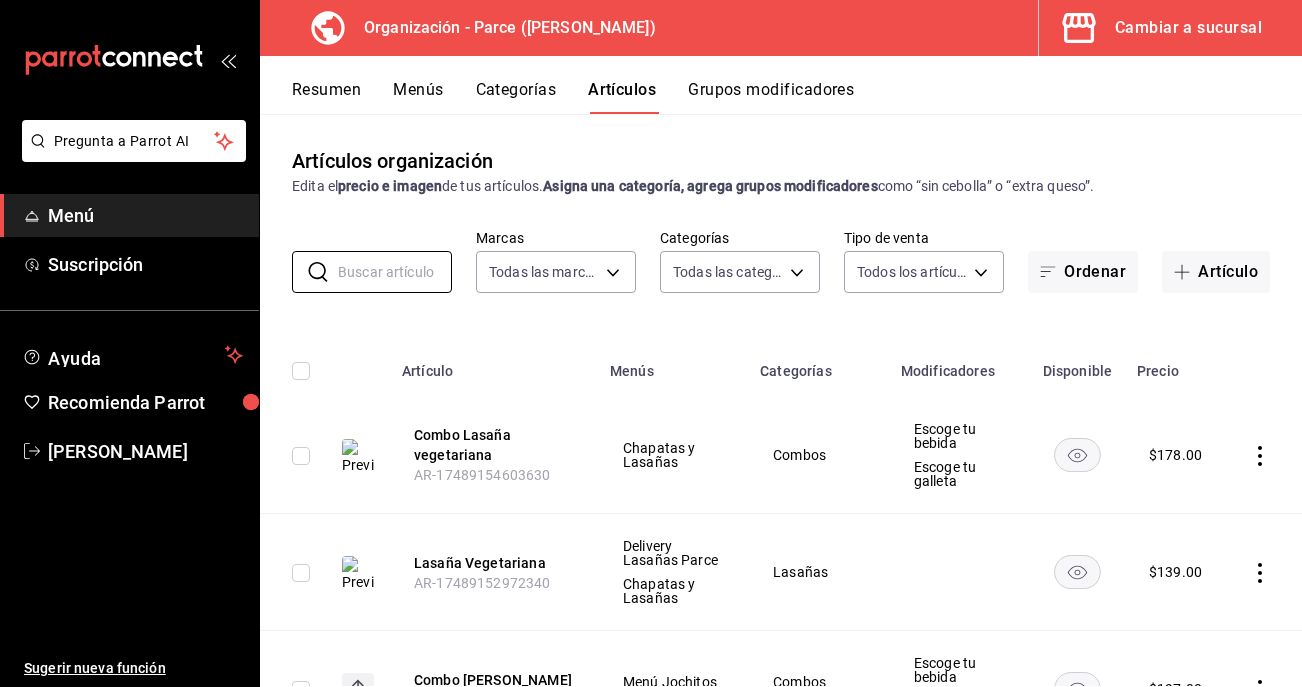 click on "Menús" at bounding box center [418, 97] 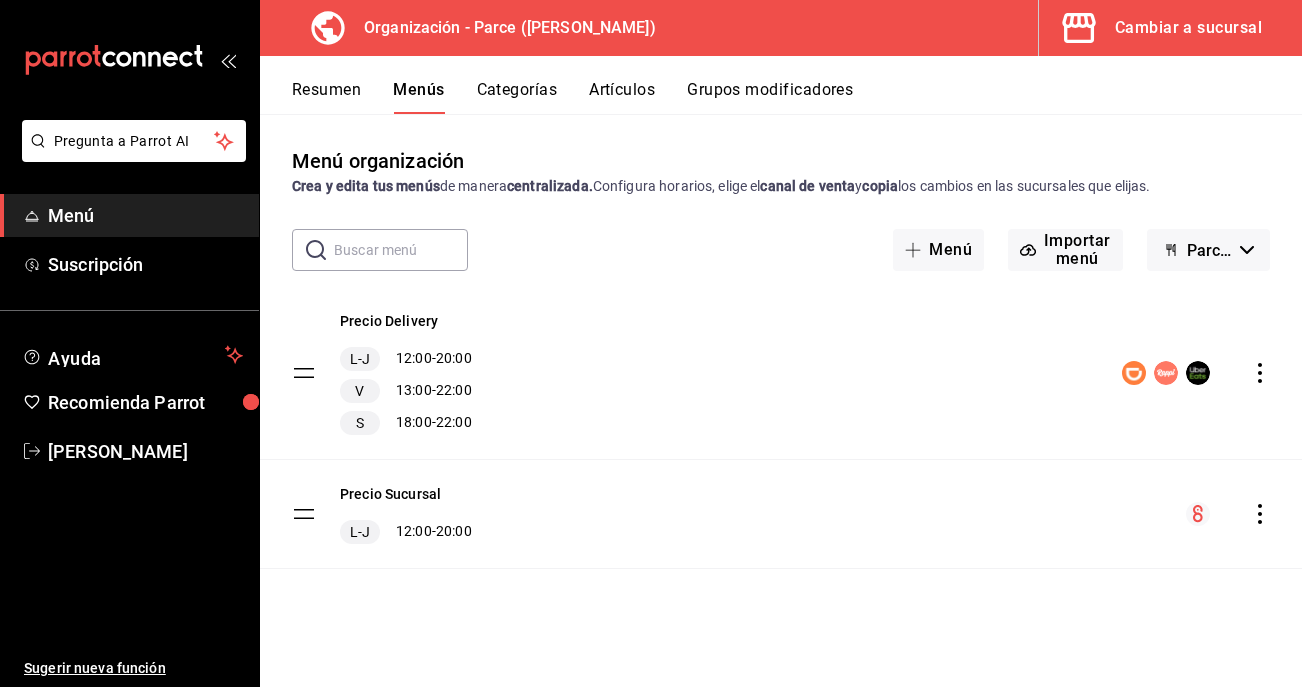 click 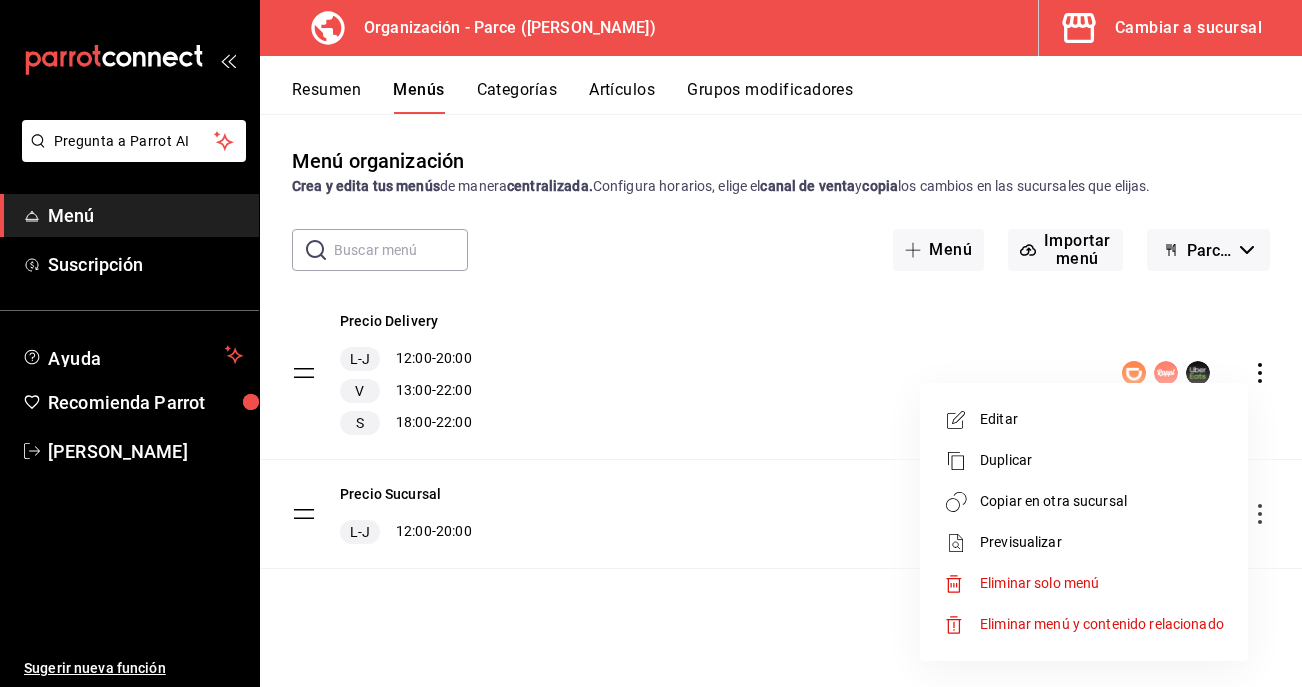 click on "Copiar en otra sucursal" at bounding box center (1102, 501) 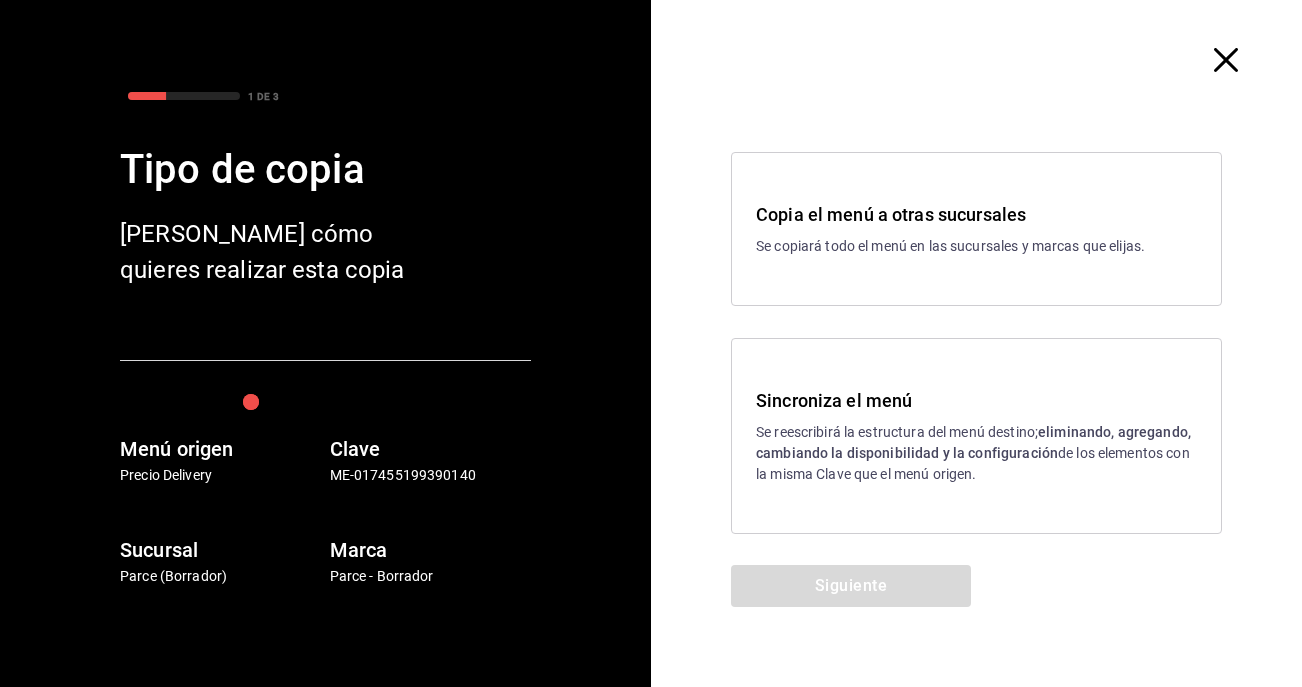 click on "Se reescribirá la estructura del menú destino;  eliminando, agregando, cambiando la disponibilidad y la configuración  de los elementos con la misma Clave que el menú origen." at bounding box center [976, 453] 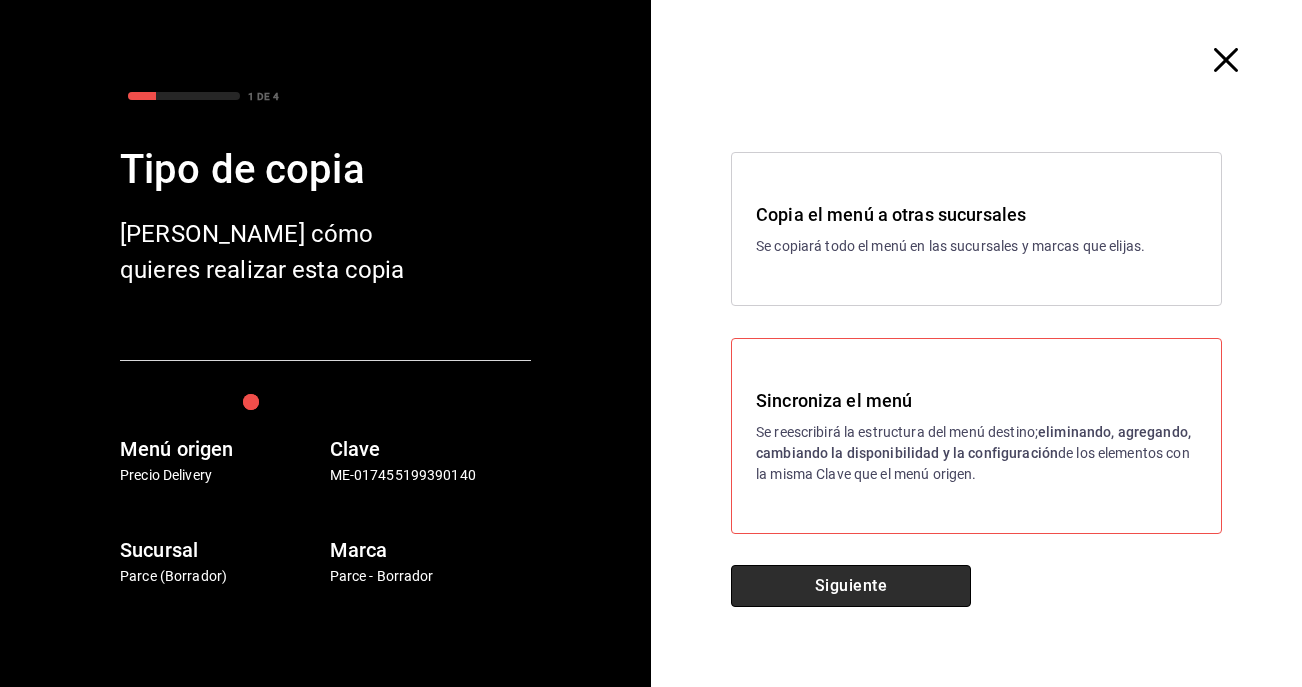 click on "Siguiente" at bounding box center (851, 586) 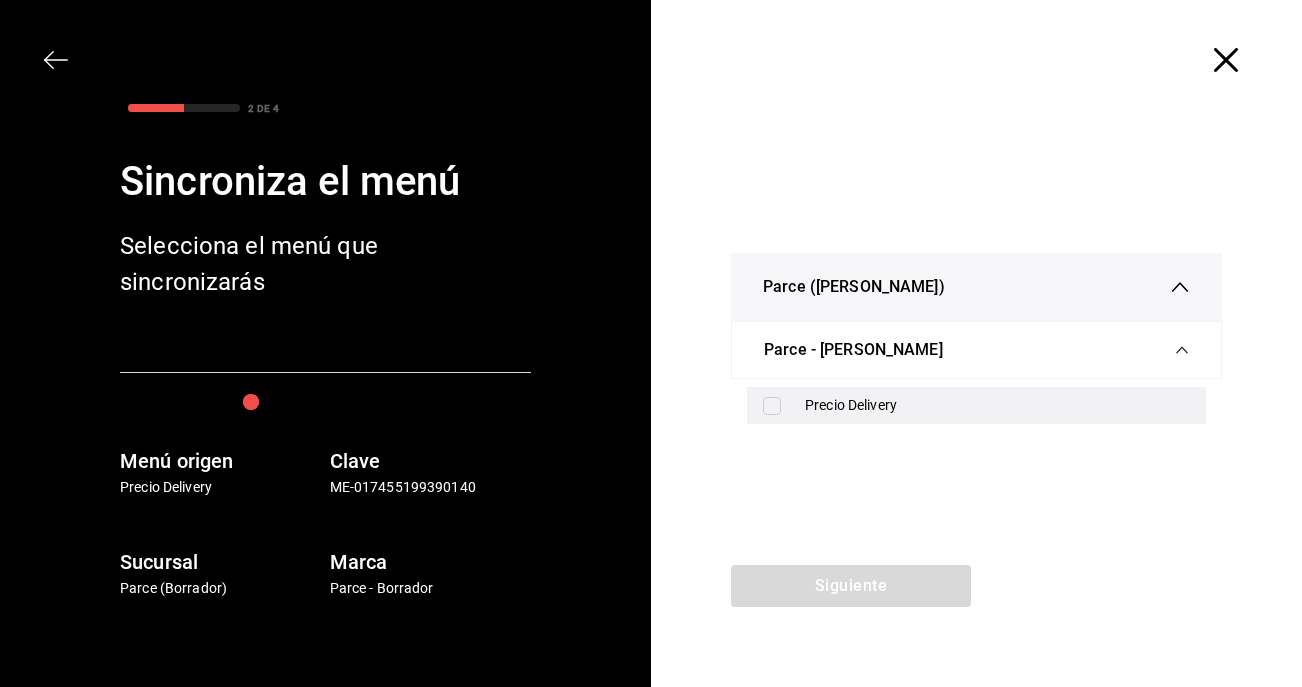 click on "Precio Delivery" at bounding box center (997, 405) 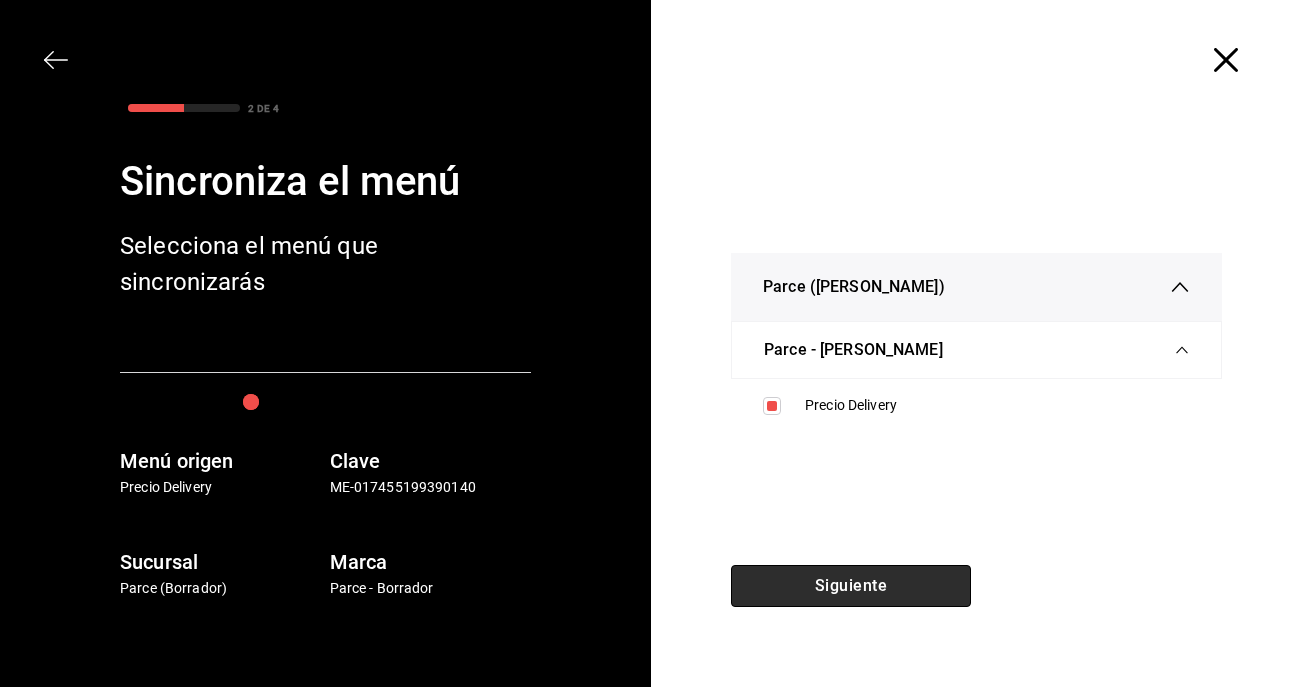 click on "Siguiente" at bounding box center (851, 586) 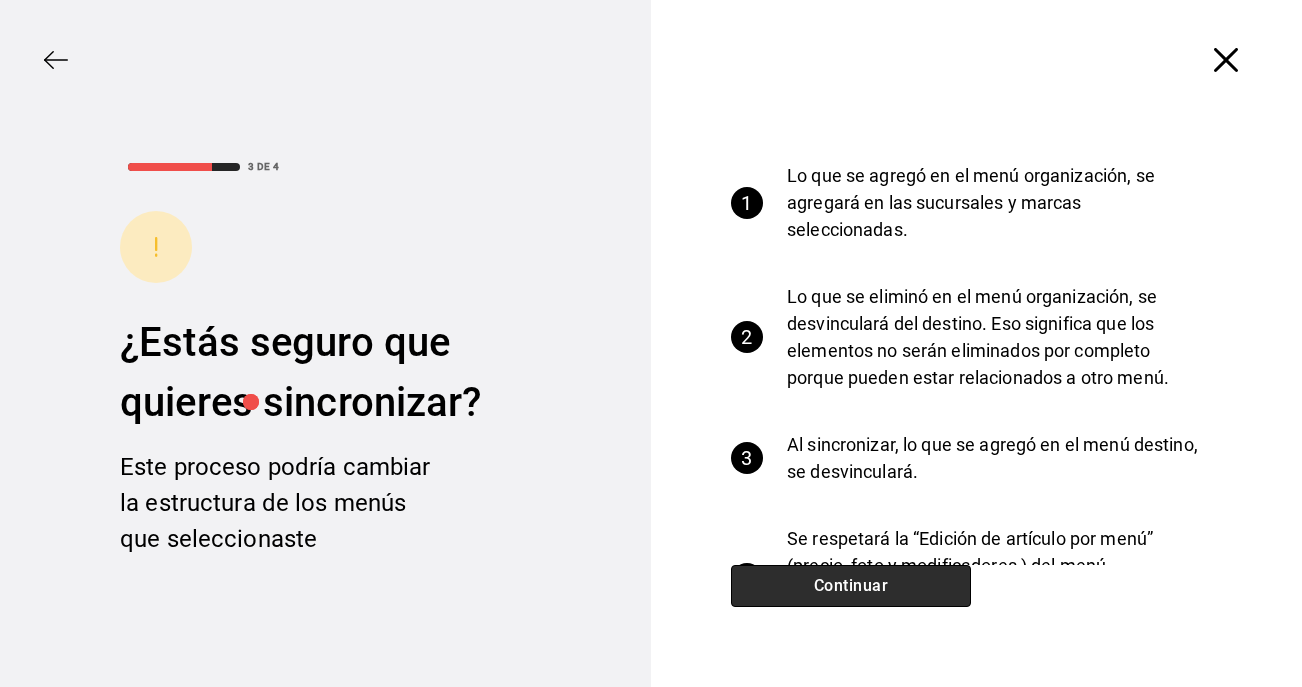 click on "Continuar" at bounding box center (851, 586) 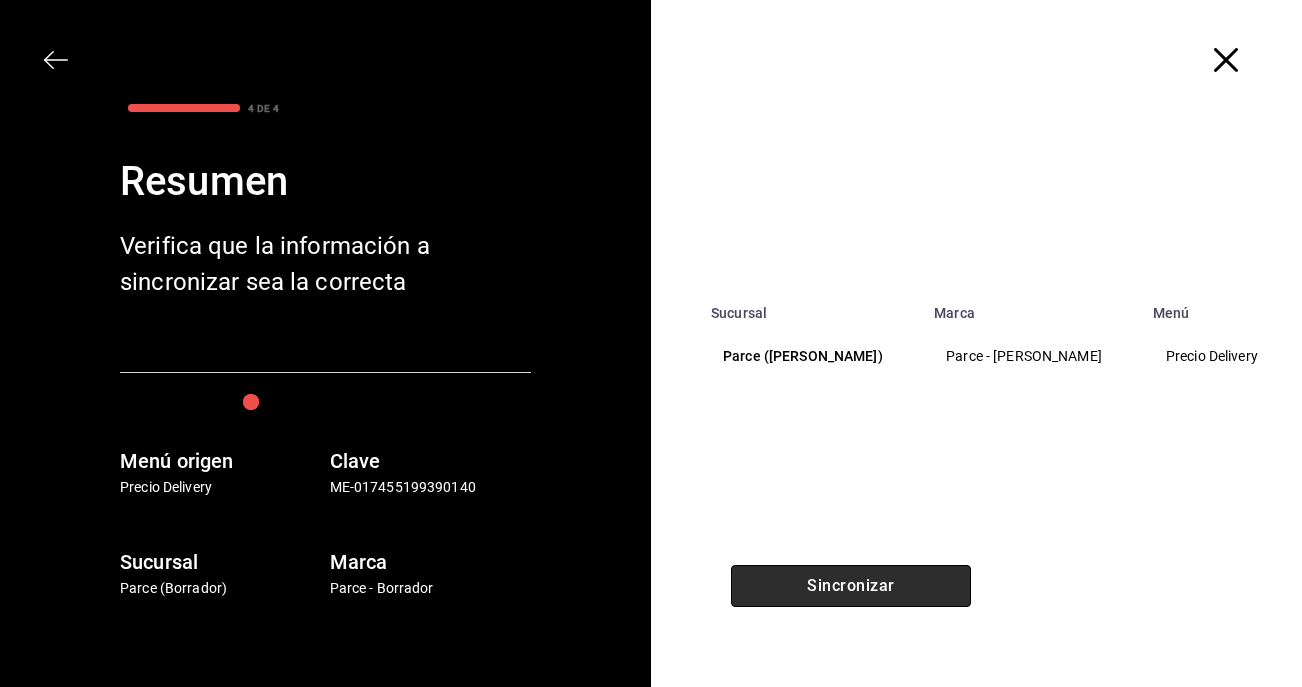 click on "Sincronizar" at bounding box center [851, 586] 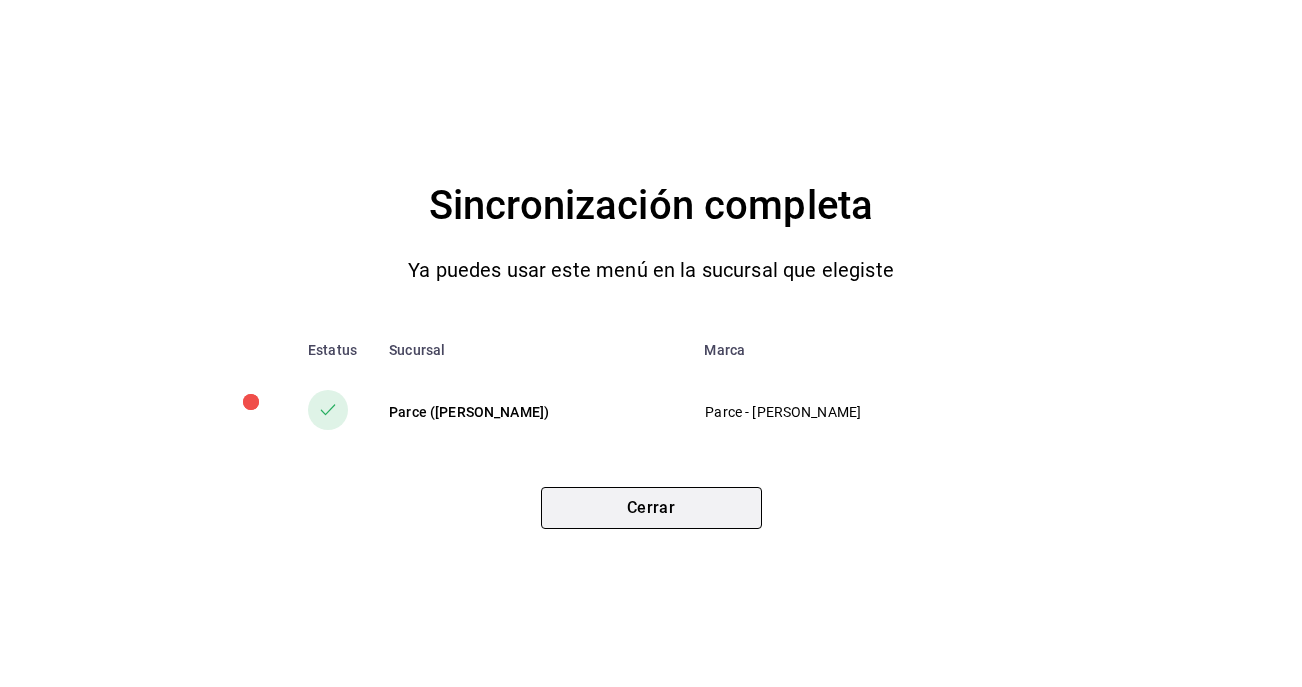 click on "Cerrar" at bounding box center [651, 508] 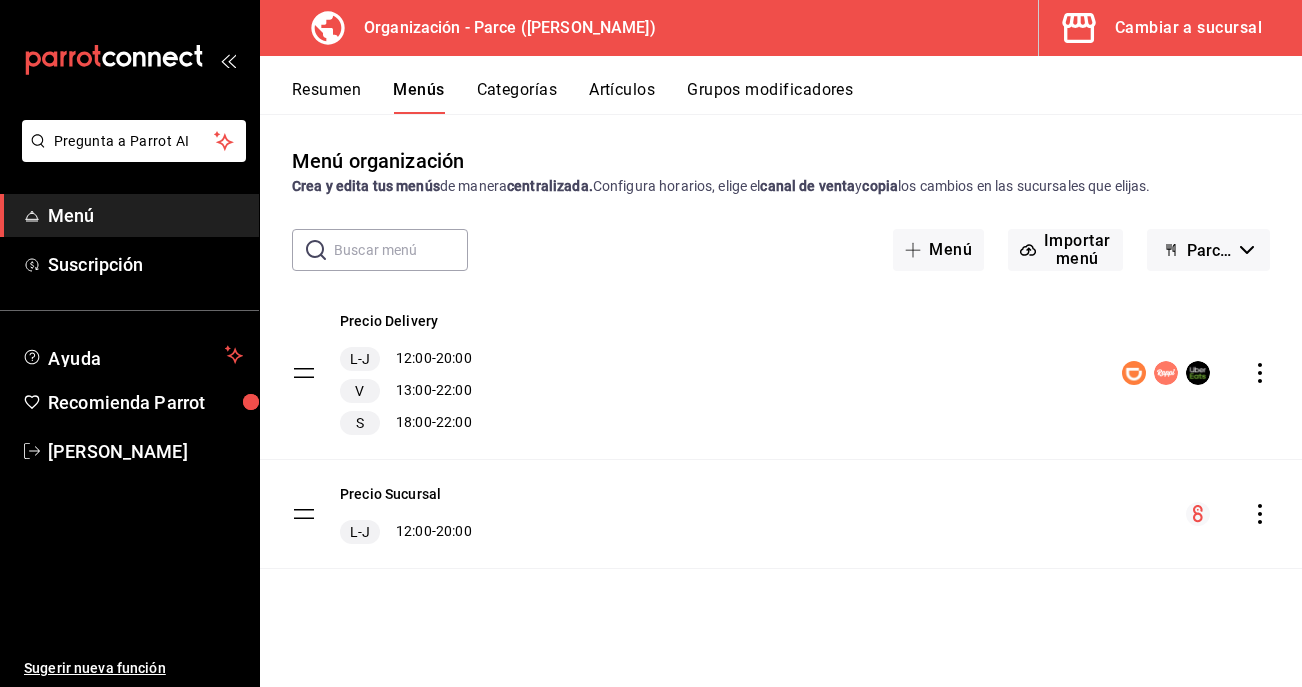 click on "Artículos" at bounding box center (622, 97) 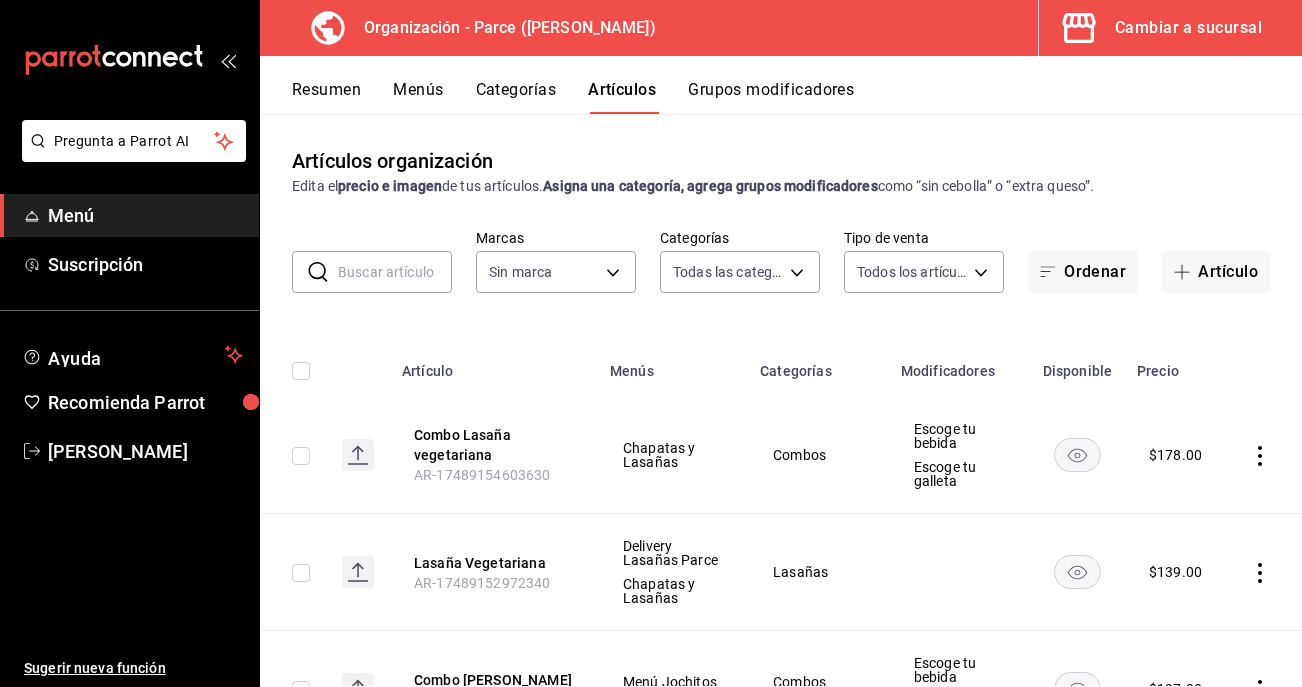 type on "e183c81b-4ecf-4799-b879-c13def88bad0,eecff6ee-5c75-45d2-8b9d-e43bcf7056c1,d4832ef1-c436-49a7-85be-6a0dd137c651,bcc5d845-c41b-43a3-b73a-06bb1b245d10,0e87e5aa-f405-4dc9-a1cb-57cdbbfc0c21,8179e992-82af-4c8d-b554-b0ccfa3822c5,129b015f-c0c8-4a54-ae85-4c71a080b71d,a7327655-e338-44a1-b643-fb05a21fcfaa,84bc823b-791a-4b1e-9b1e-994d81b899f0,7f4e5902-0a56-4b14-9463-e227471fb603,407b32eb-0799-4e8e-a5a3-15018411fc6c,5c7d8a5d-b551-46d0-8ba8-0abda1a6886c,cfb44dd6-1c1d-4bde-ae08-887b23683145,4544c754-d084-4af1-995f-7c99b34e78cc,24415b0b-f734-44a3-95b0-9b50d3532cda,4e9cce17-a2a3-419b-ad82-faebed43580c,a9e34054-1398-4f72-9681-185fb8105df5,b1c9f6a3-969c-444b-a166-e732a2af10d3" 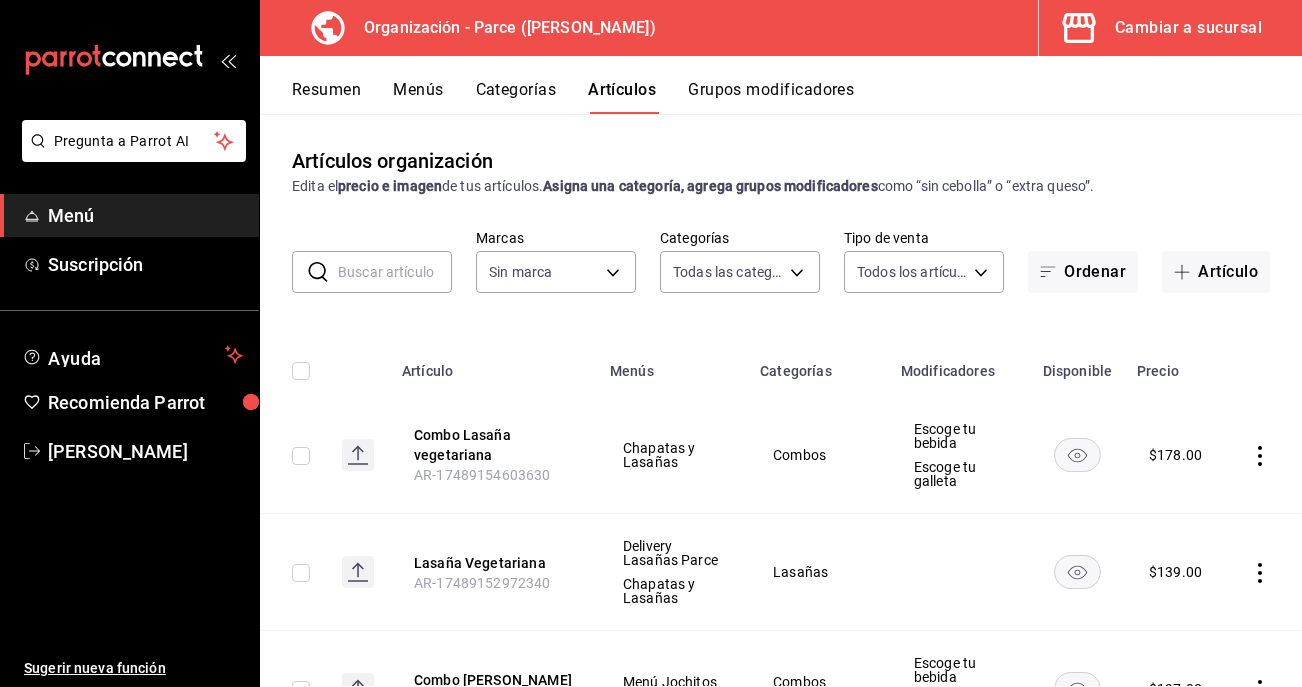 type on "0a3127fc-1276-4737-ab8d-e4e994693669,4b297962-9005-42f3-abd1-527526d01ddc,1a53e0b4-2e39-46a9-84cf-7f6a69f9f111,c630f9e2-fcd7-4872-9bbf-a46be475e313,714c4b6c-cc4b-473b-9001-35e0f2212cbe,3aa0a133-d70d-4326-8f8a-745f727d753f" 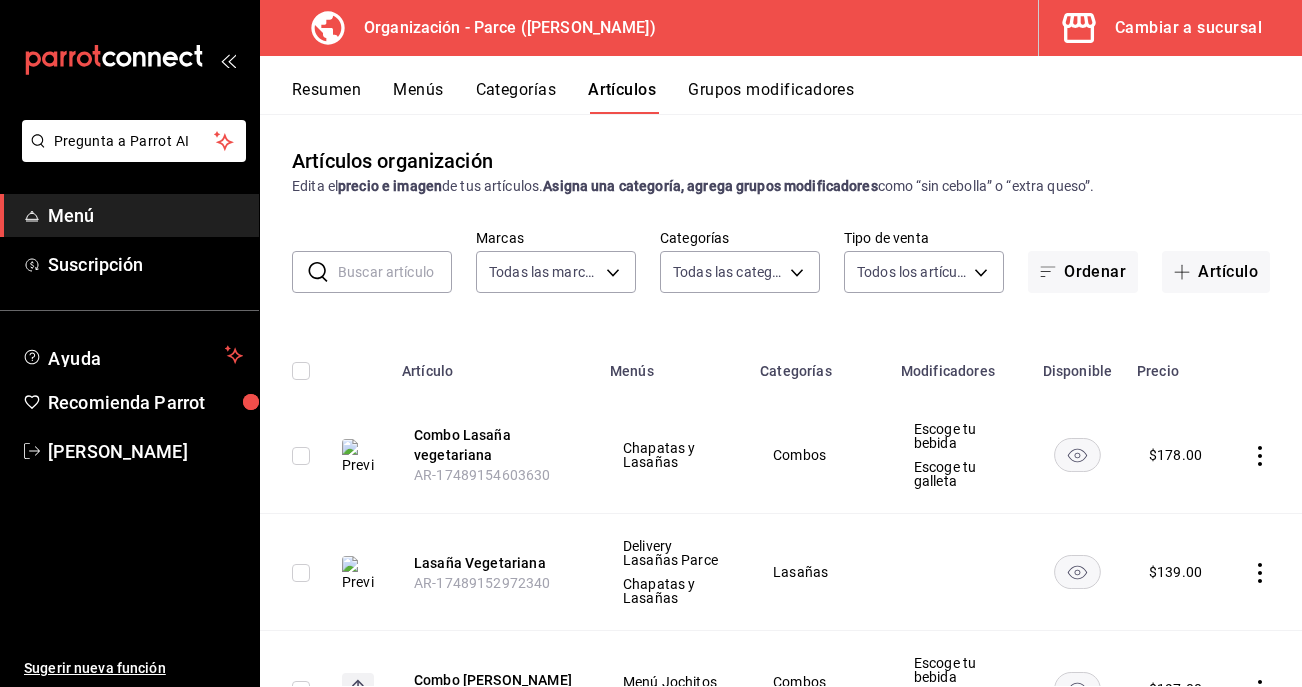 click on "Menús" at bounding box center (418, 97) 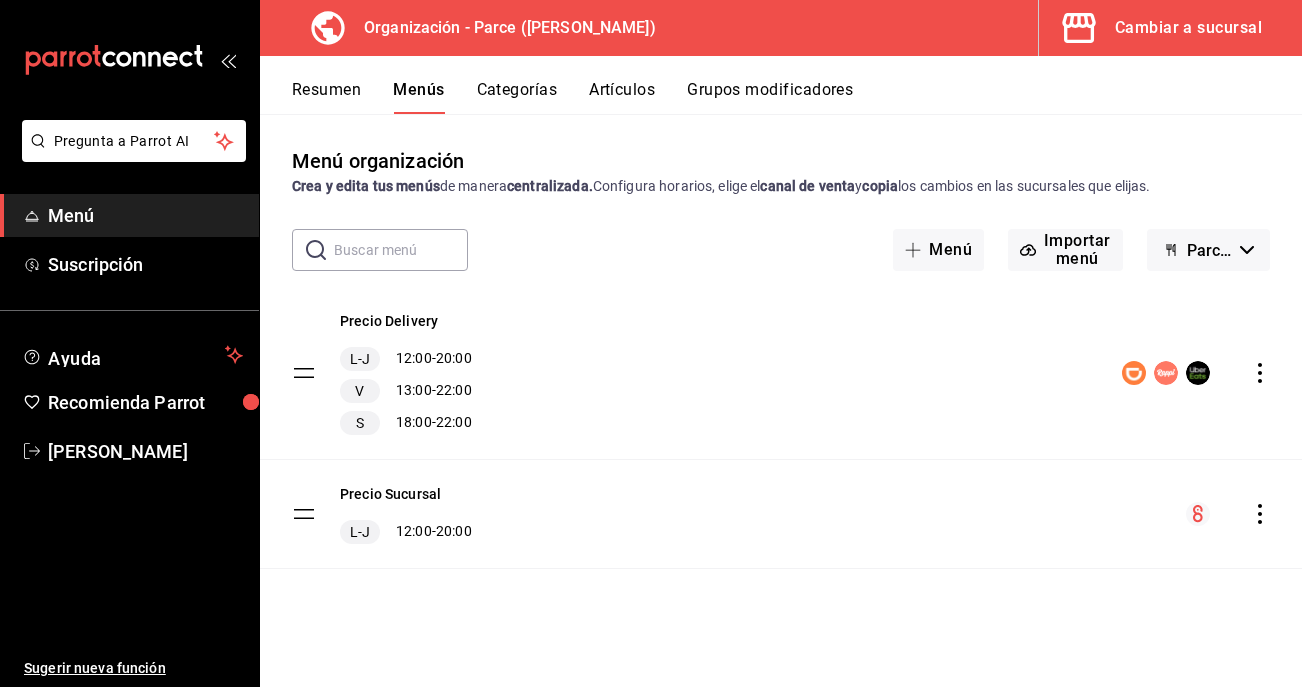 click on "Parce - Borrador" at bounding box center [1208, 250] 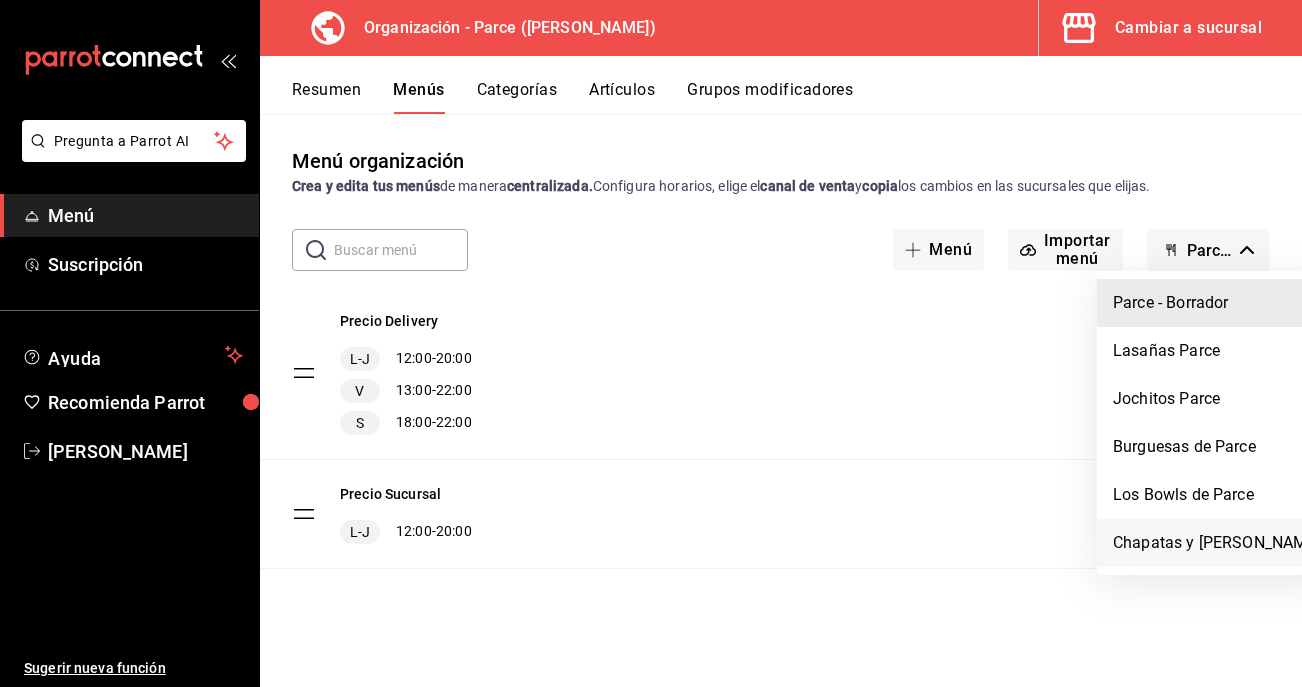 click on "Chapatas y [PERSON_NAME]" at bounding box center [1217, 543] 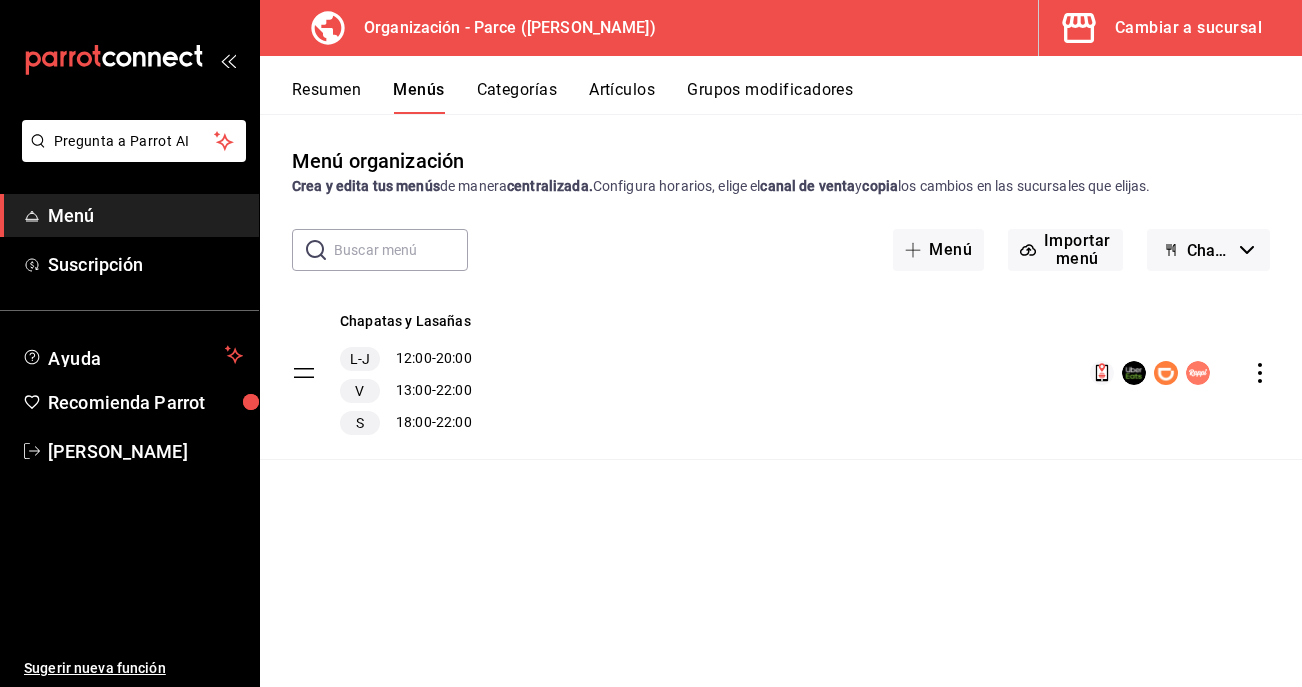 click on "Artículos" at bounding box center (622, 97) 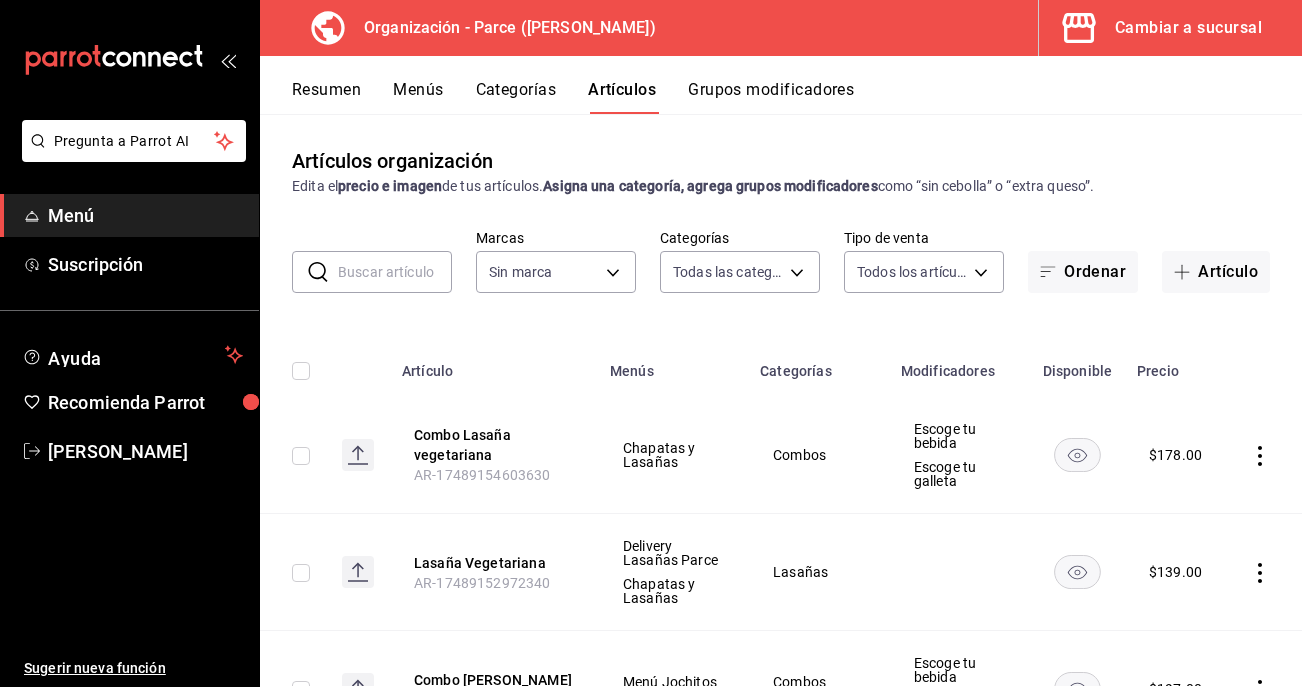 type on "e183c81b-4ecf-4799-b879-c13def88bad0,eecff6ee-5c75-45d2-8b9d-e43bcf7056c1,d4832ef1-c436-49a7-85be-6a0dd137c651,bcc5d845-c41b-43a3-b73a-06bb1b245d10,0e87e5aa-f405-4dc9-a1cb-57cdbbfc0c21,8179e992-82af-4c8d-b554-b0ccfa3822c5,129b015f-c0c8-4a54-ae85-4c71a080b71d,a7327655-e338-44a1-b643-fb05a21fcfaa,84bc823b-791a-4b1e-9b1e-994d81b899f0,7f4e5902-0a56-4b14-9463-e227471fb603,407b32eb-0799-4e8e-a5a3-15018411fc6c,5c7d8a5d-b551-46d0-8ba8-0abda1a6886c,cfb44dd6-1c1d-4bde-ae08-887b23683145,4544c754-d084-4af1-995f-7c99b34e78cc,24415b0b-f734-44a3-95b0-9b50d3532cda,4e9cce17-a2a3-419b-ad82-faebed43580c,a9e34054-1398-4f72-9681-185fb8105df5,b1c9f6a3-969c-444b-a166-e732a2af10d3" 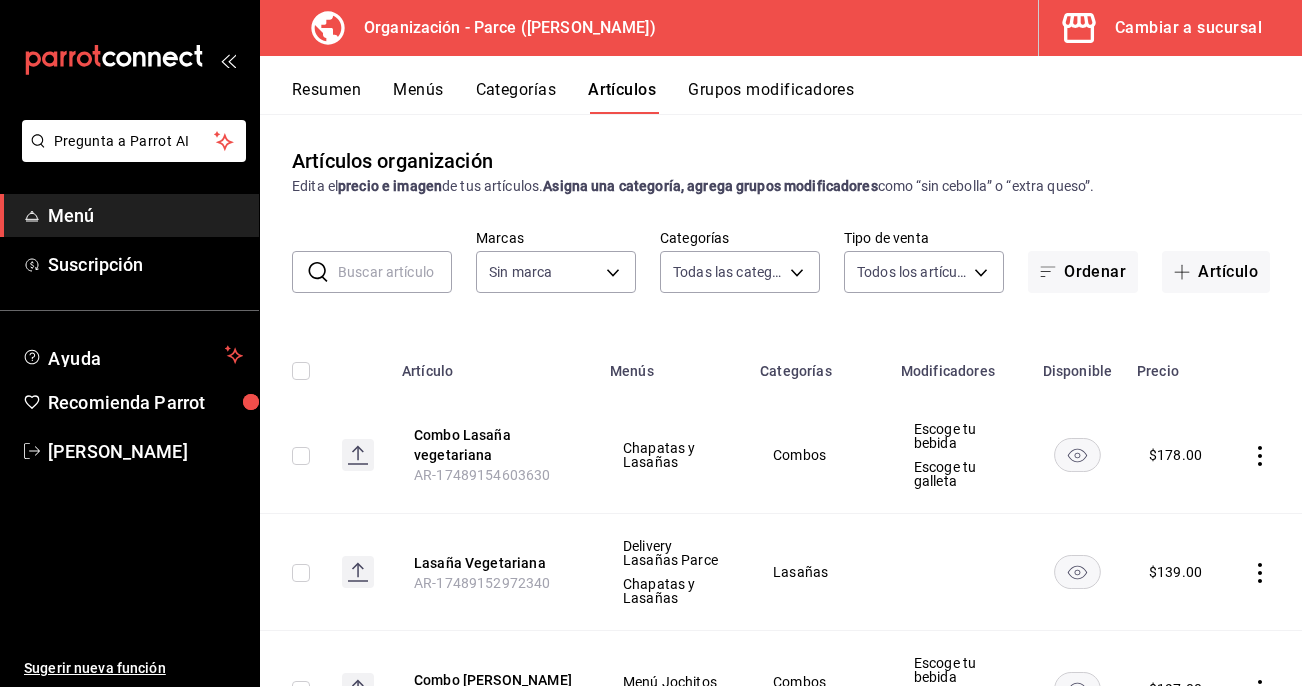 type on "0a3127fc-1276-4737-ab8d-e4e994693669,4b297962-9005-42f3-abd1-527526d01ddc,1a53e0b4-2e39-46a9-84cf-7f6a69f9f111,c630f9e2-fcd7-4872-9bbf-a46be475e313,714c4b6c-cc4b-473b-9001-35e0f2212cbe,3aa0a133-d70d-4326-8f8a-745f727d753f" 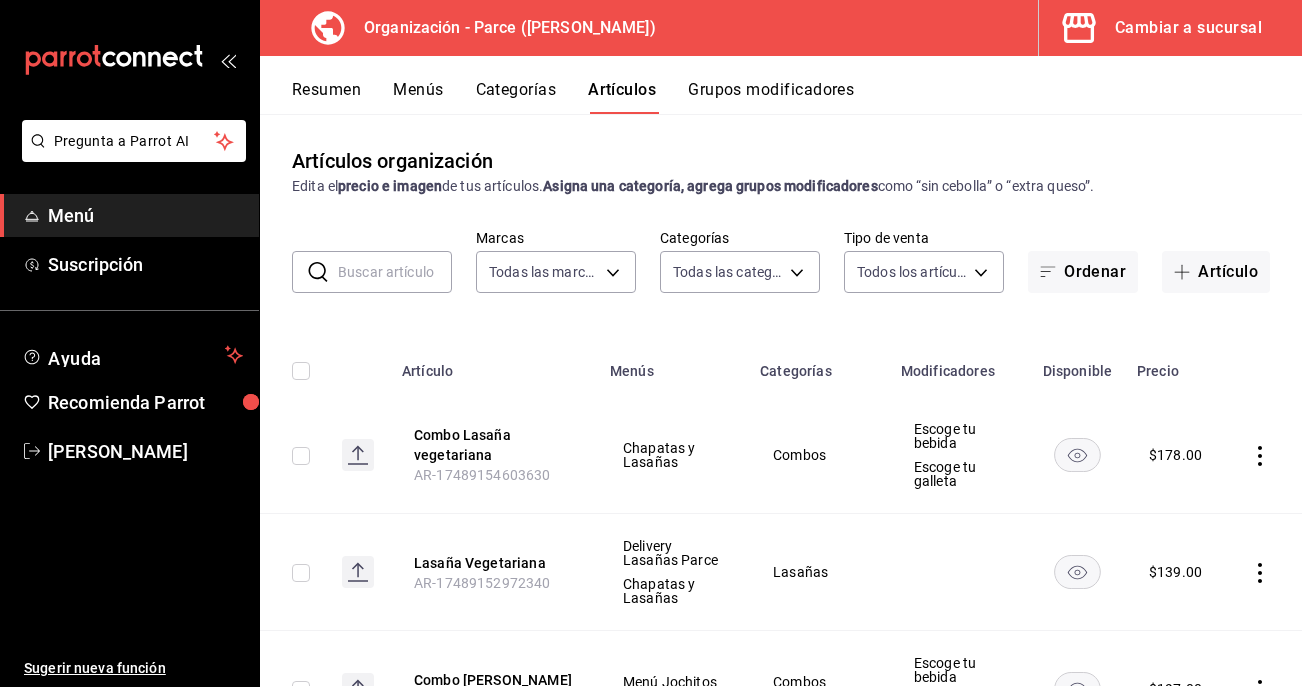 click at bounding box center (395, 272) 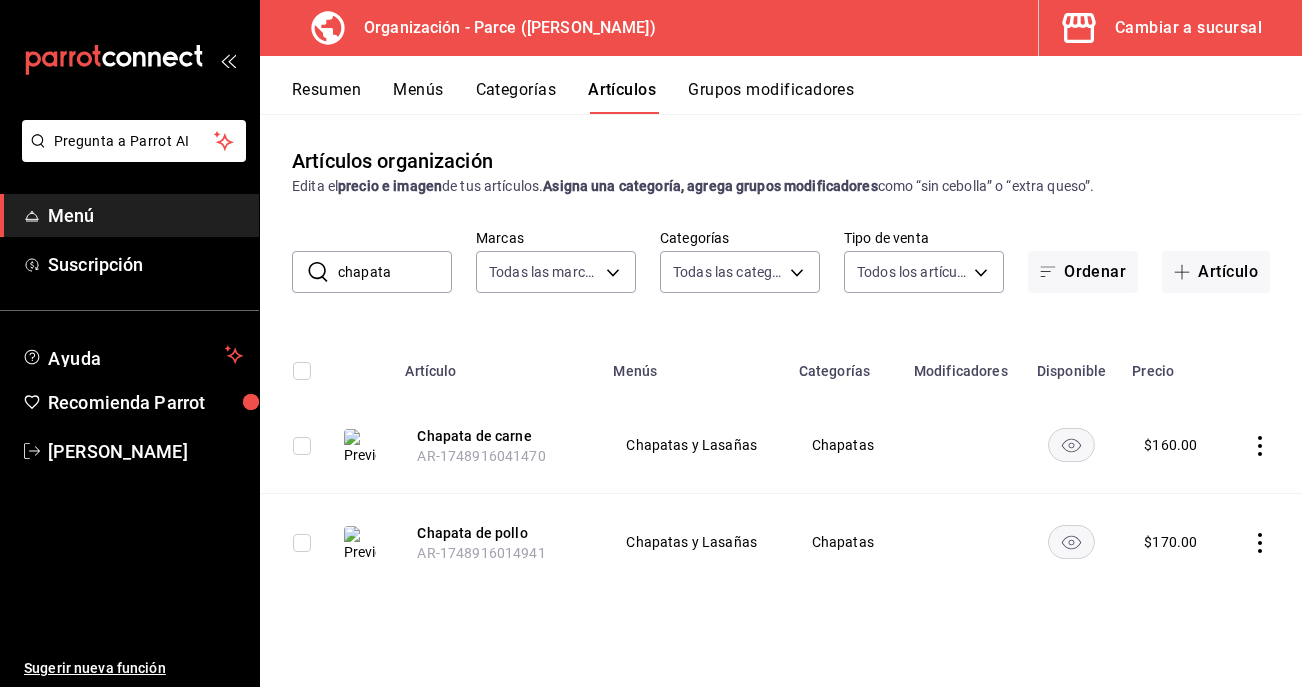drag, startPoint x: 1075, startPoint y: 444, endPoint x: 1054, endPoint y: 495, distance: 55.154327 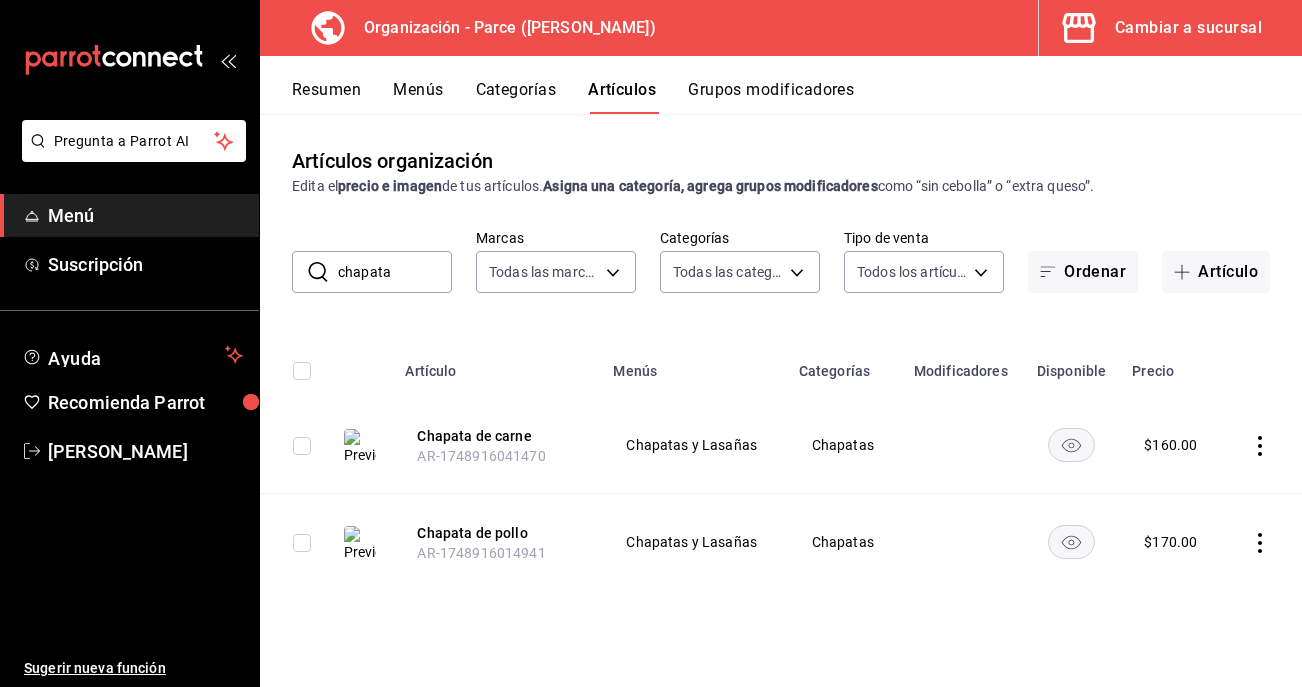 click 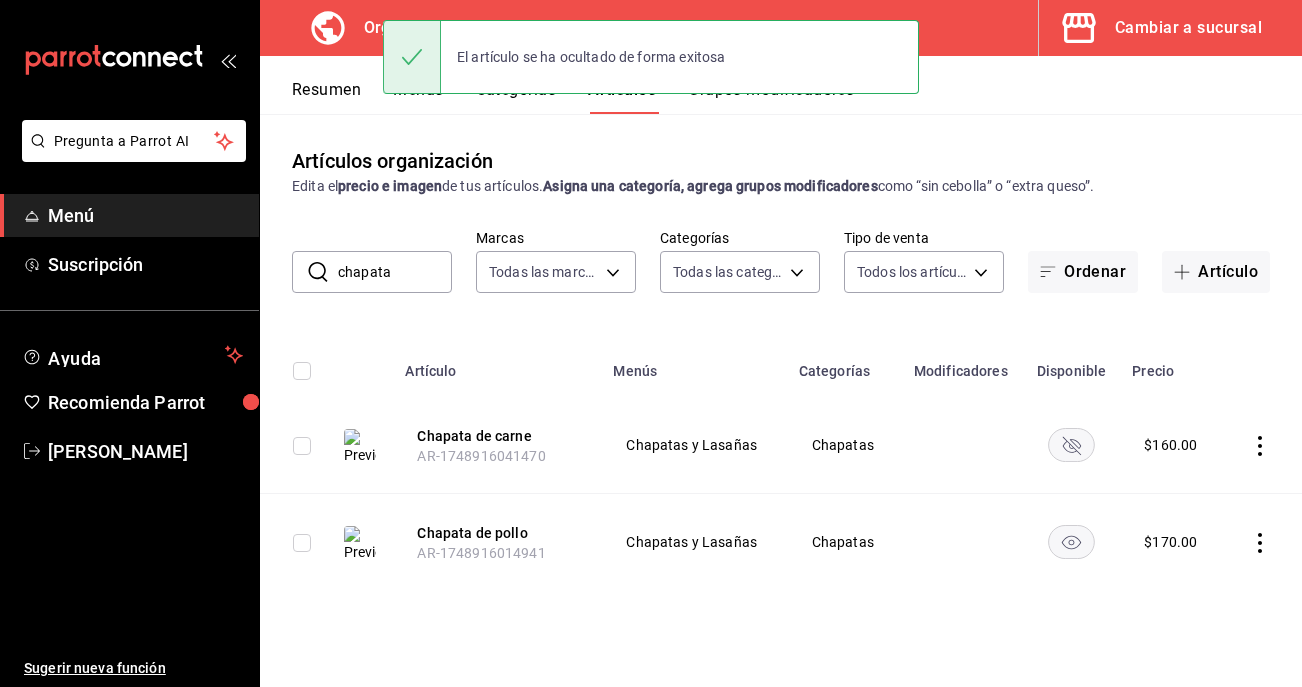click 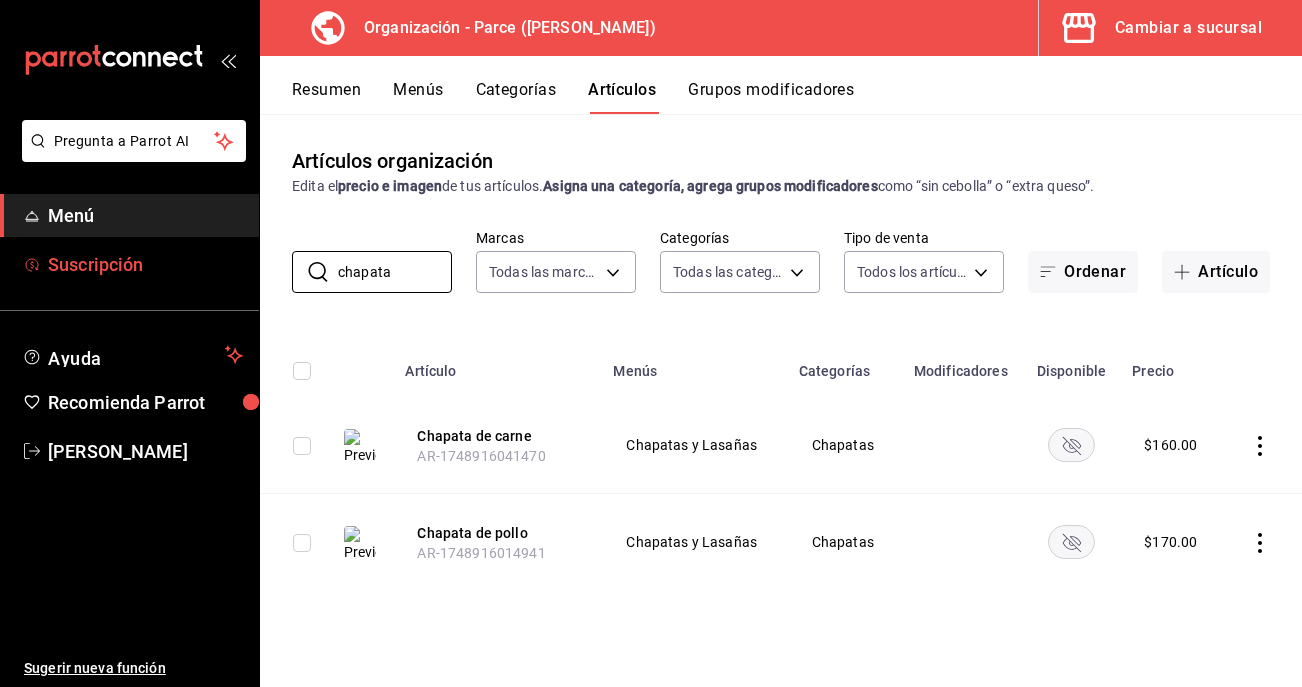 drag, startPoint x: 405, startPoint y: 272, endPoint x: 243, endPoint y: 266, distance: 162.11107 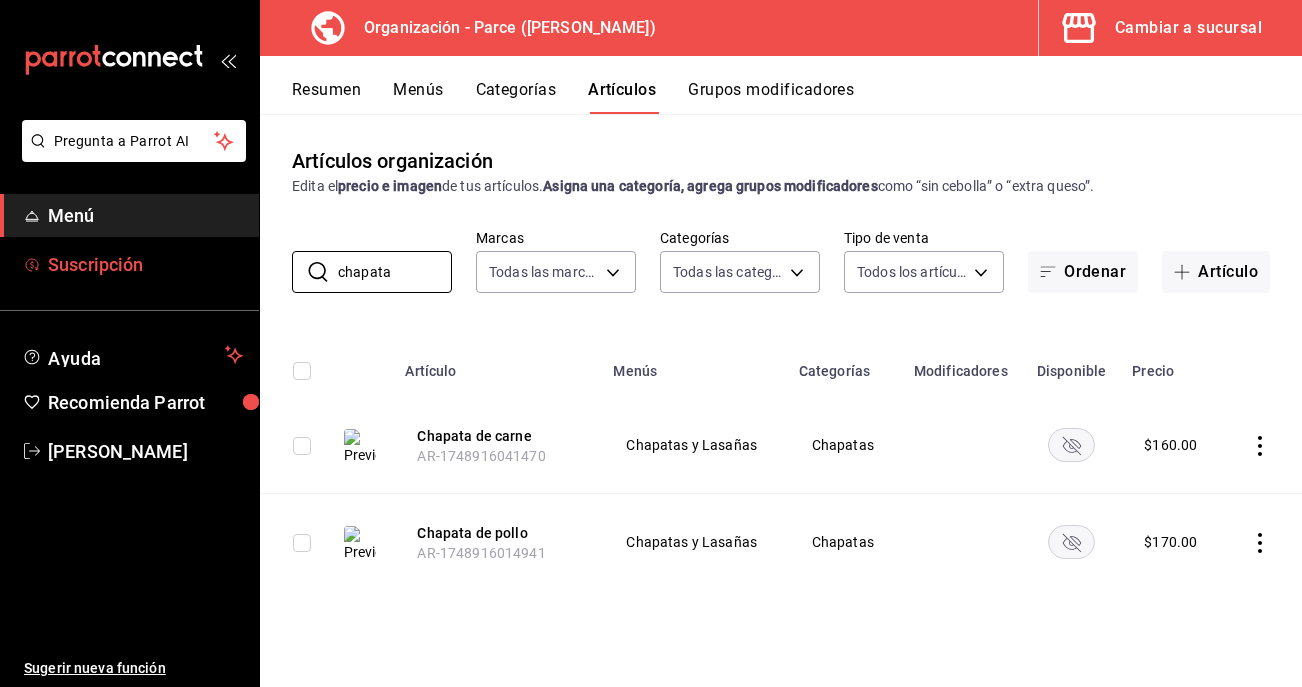 click on "Pregunta a Parrot AI Menú   Suscripción   Ayuda Recomienda Parrot   [PERSON_NAME]   Sugerir nueva función   Organización - Parce ([PERSON_NAME]) Cambiar a sucursal Resumen Menús Categorías Artículos Grupos modificadores Artículos organización Edita el  precio e imagen  de tus artículos.  Asigna una categoría, agrega grupos modificadores  como “sin cebolla” o “extra queso”. ​ chapata ​ Marcas Todas las marcas, Sin marca 0a3127fc-1276-4737-ab8d-e4e994693669,4b297962-9005-42f3-abd1-527526d01ddc,1a53e0b4-2e39-46a9-84cf-7f6a69f9f111,c630f9e2-fcd7-4872-9bbf-a46be475e313,714c4b6c-cc4b-473b-9001-35e0f2212cbe,3aa0a133-d70d-4326-8f8a-745f727d753f Categorías Todas las categorías, Sin categoría Tipo de venta Todos los artículos ALL Ordenar Artículo Artículo Menús Categorías Modificadores Disponible Precio Chapata de carne AR-1748916041470 Chapatas y Lasañas Chapatas $ 160.00 Chapata de pollo AR-1748916014941 Chapatas y Lasañas Chapatas $ 170.00 Guardar" at bounding box center [651, 343] 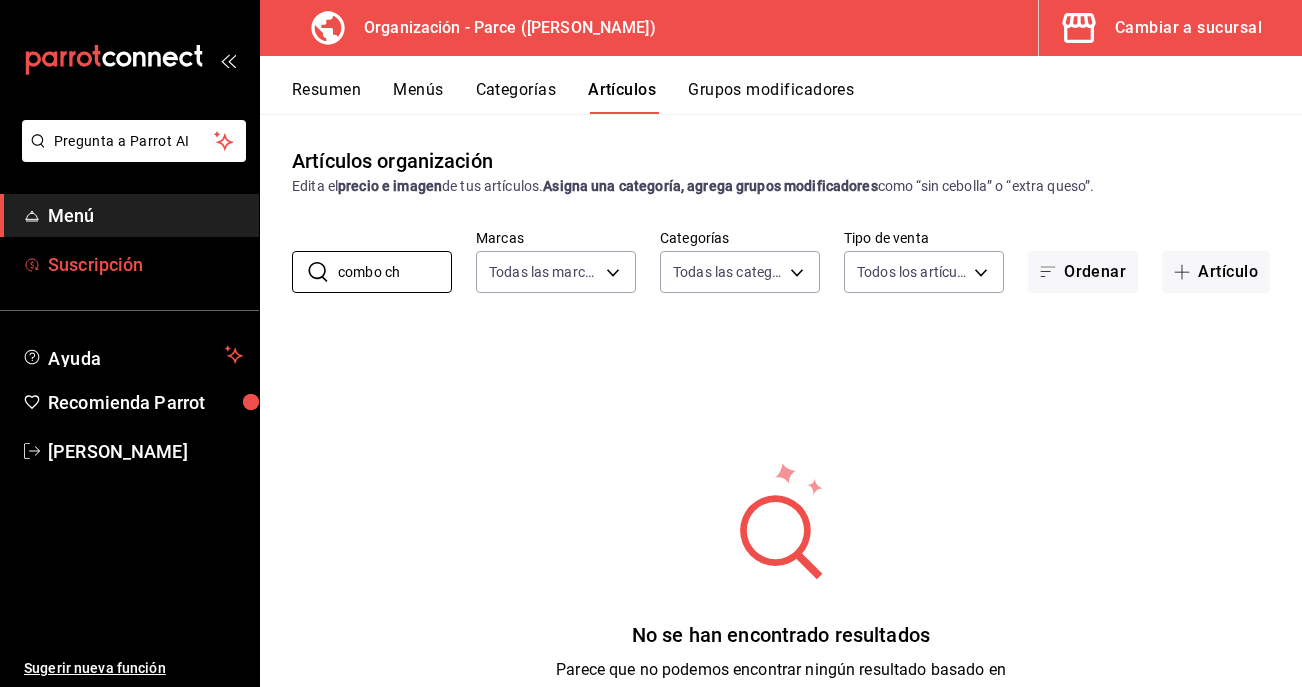 type on "combo c" 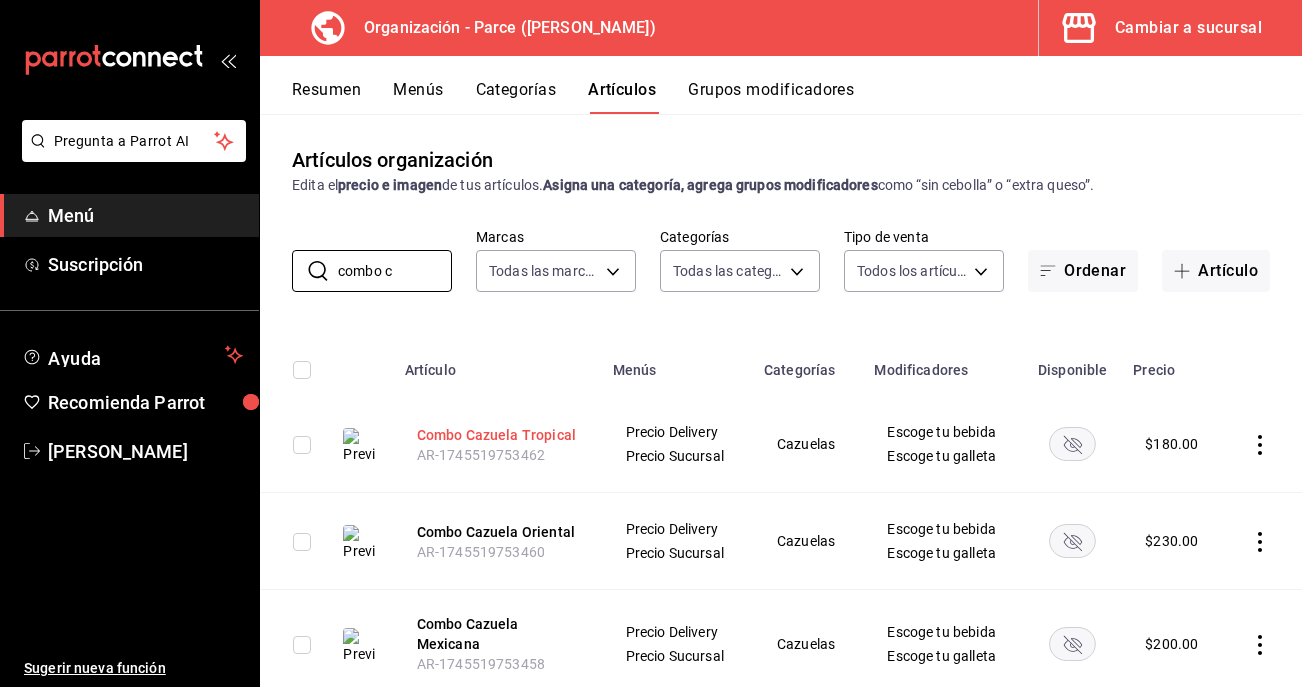 scroll, scrollTop: 0, scrollLeft: 0, axis: both 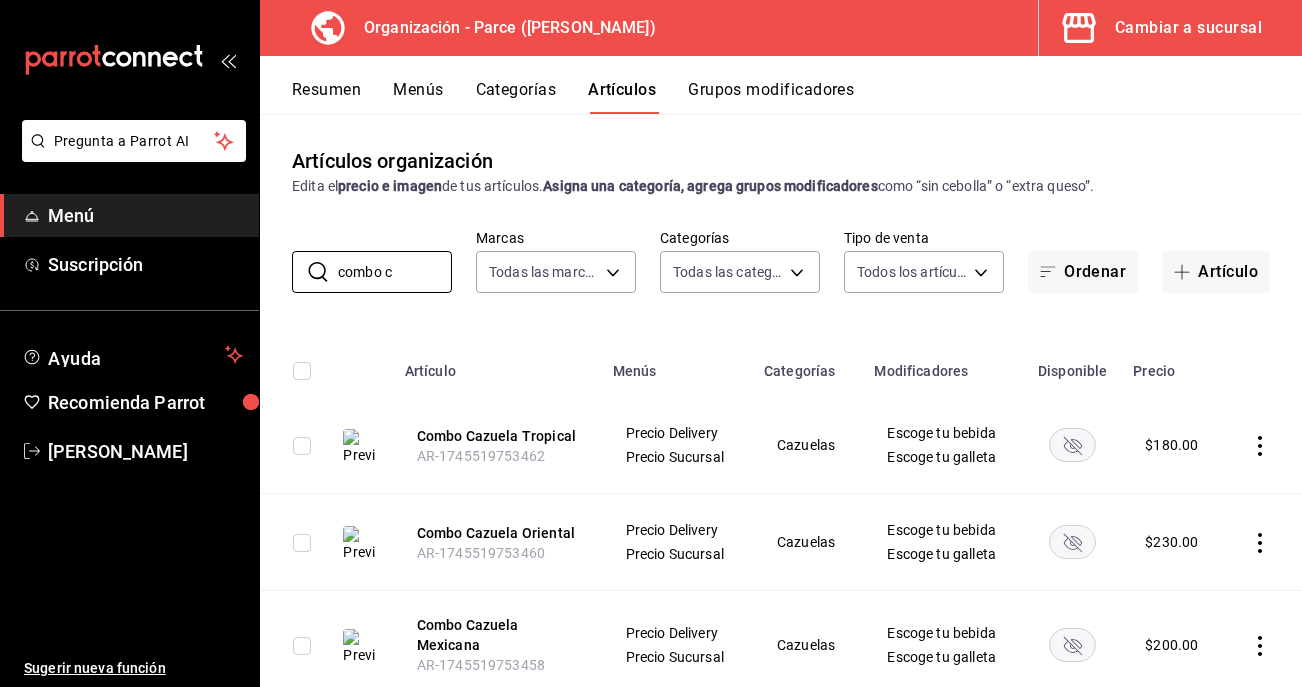 drag, startPoint x: 395, startPoint y: 271, endPoint x: 273, endPoint y: 271, distance: 122 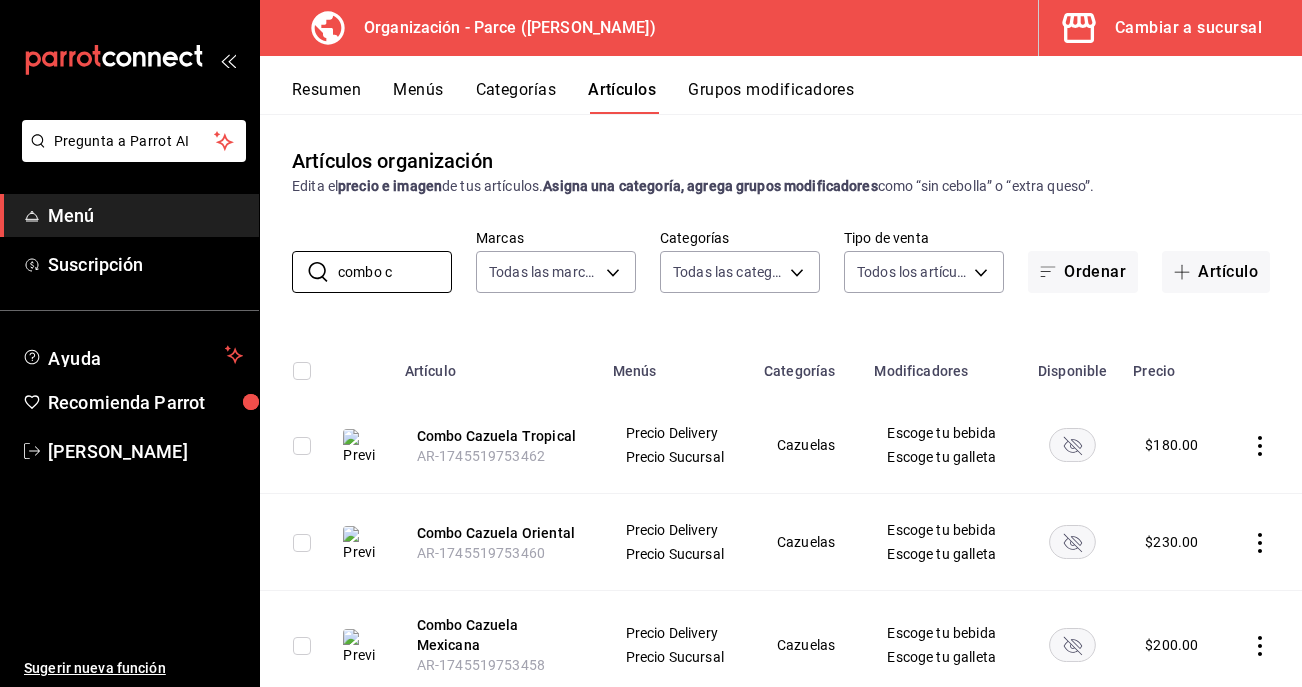 click on "​ combo c ​ Marcas Todas las marcas, Sin marca 0a3127fc-1276-4737-ab8d-e4e994693669,4b297962-9005-42f3-abd1-527526d01ddc,1a53e0b4-2e39-46a9-84cf-7f6a69f9f111,c630f9e2-fcd7-4872-9bbf-a46be475e313,714c4b6c-cc4b-473b-9001-35e0f2212cbe,3aa0a133-d70d-4326-8f8a-745f727d753f Categorías Todas las categorías, Sin categoría e183c81b-4ecf-4799-b879-c13def88bad0,eecff6ee-5c75-45d2-8b9d-e43bcf7056c1,d4832ef1-c436-49a7-85be-6a0dd137c651,bcc5d845-c41b-43a3-b73a-06bb1b245d10,0e87e5aa-f405-4dc9-a1cb-57cdbbfc0c21,8179e992-82af-4c8d-b554-b0ccfa3822c5,129b015f-c0c8-4a54-ae85-4c71a080b71d,a7327655-e338-44a1-b643-fb05a21fcfaa,84bc823b-791a-4b1e-9b1e-994d81b899f0,7f4e5902-0a56-4b14-9463-e227471fb603,407b32eb-0799-4e8e-a5a3-15018411fc6c,5c7d8a5d-b551-46d0-8ba8-0abda1a6886c,cfb44dd6-1c1d-4bde-ae08-887b23683145,4544c754-d084-4af1-995f-7c99b34e78cc,24415b0b-f734-44a3-95b0-9b50d3532cda,4e9cce17-a2a3-419b-ad82-faebed43580c,a9e34054-1398-4f72-9681-185fb8105df5,b1c9f6a3-969c-444b-a166-e732a2af10d3 Tipo de venta Todos los artículos" at bounding box center (781, 261) 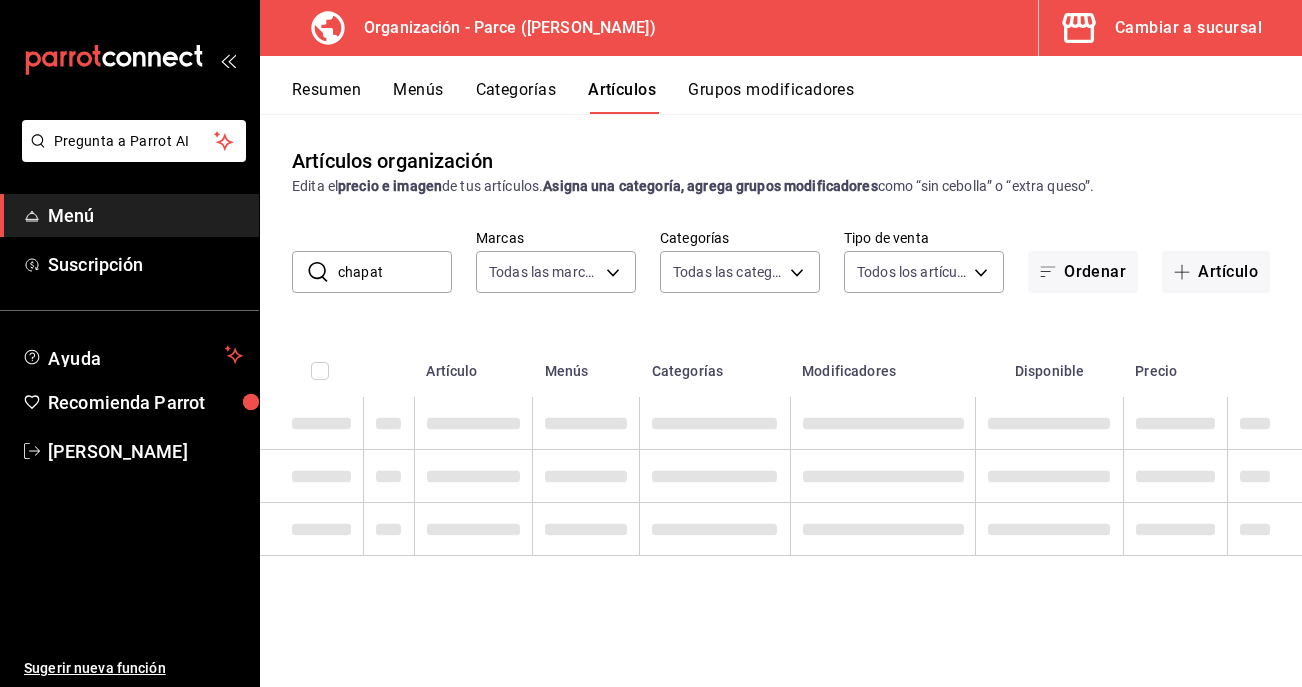 type on "chapata" 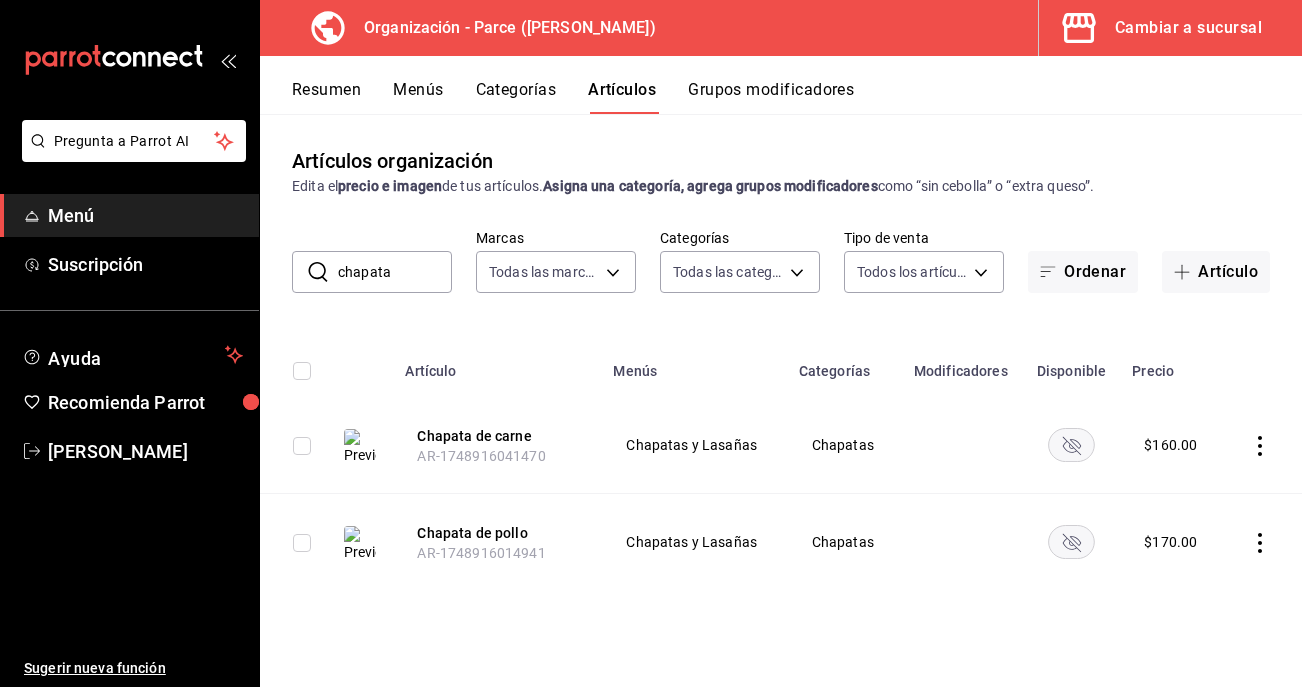 click on "Menús" at bounding box center [418, 97] 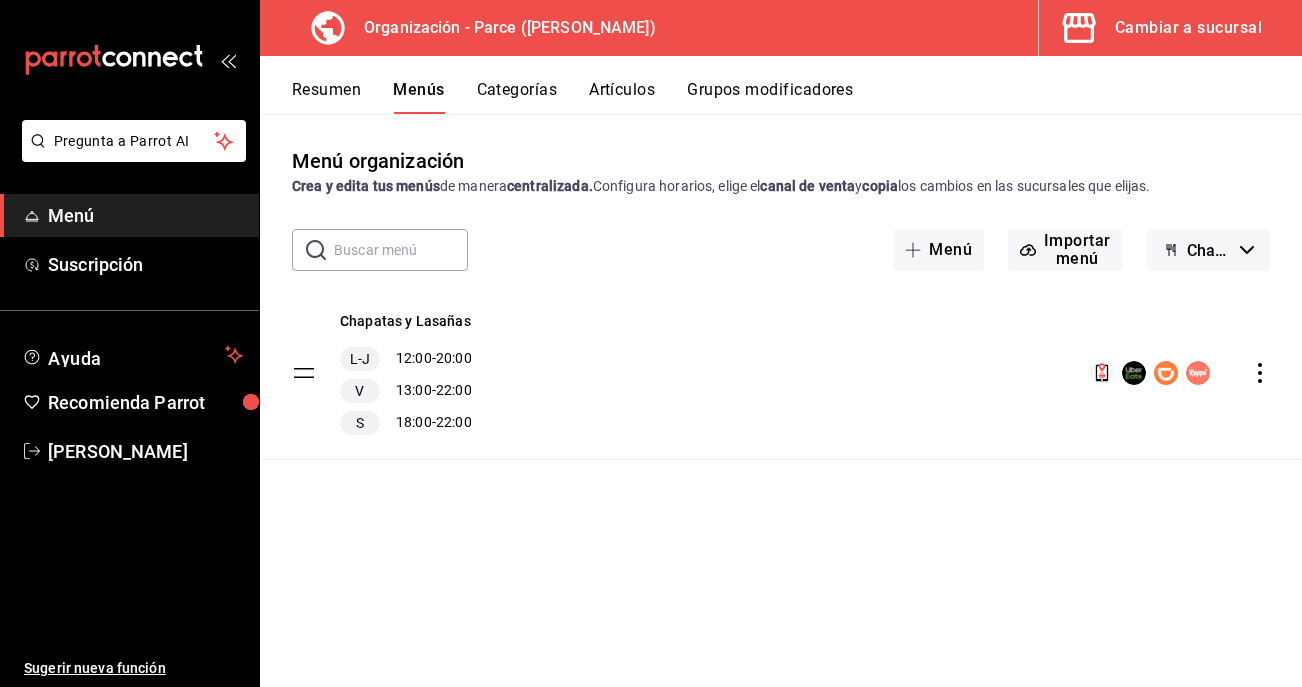 click 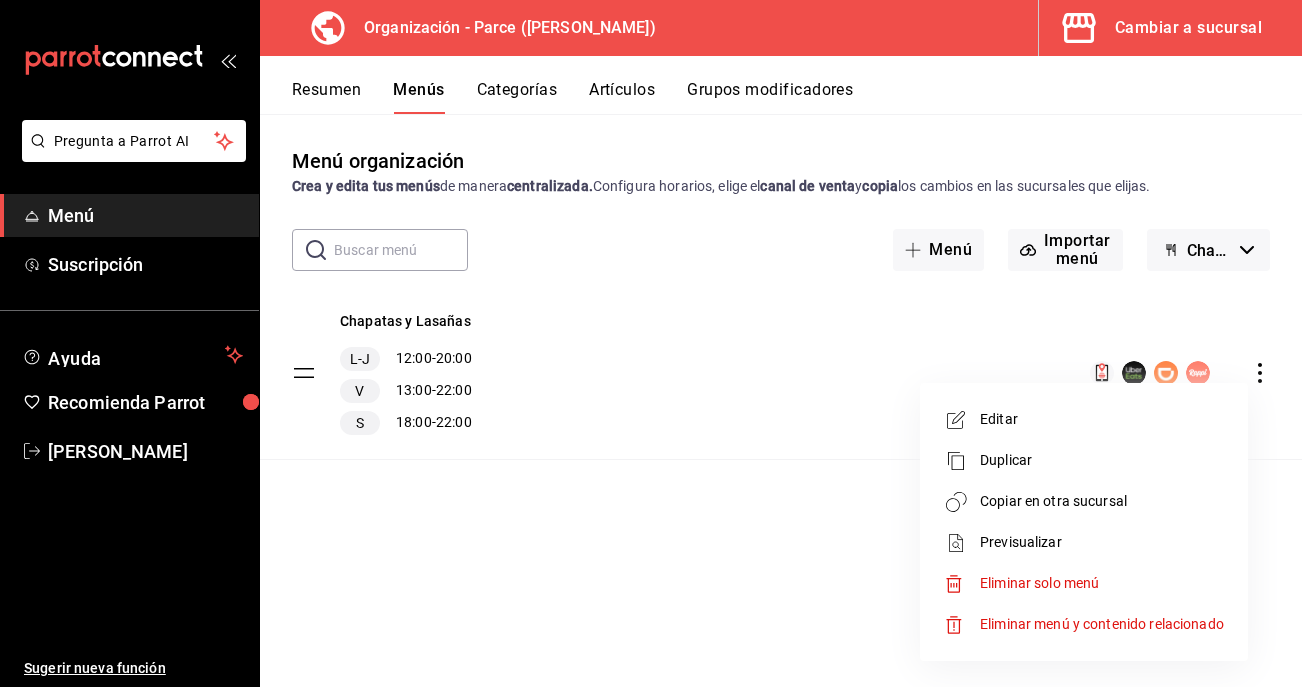 click on "Copiar en otra sucursal" at bounding box center (1102, 501) 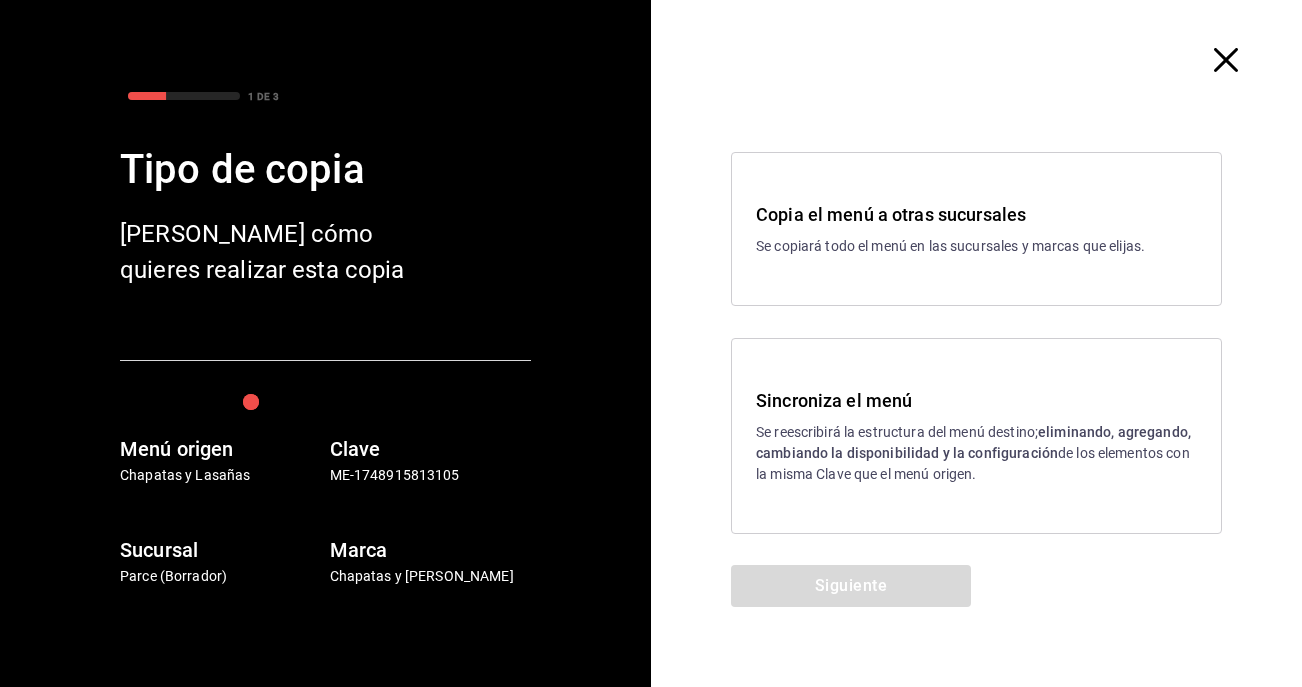 click on "eliminando, agregando, cambiando la disponibilidad y la configuración" at bounding box center [973, 442] 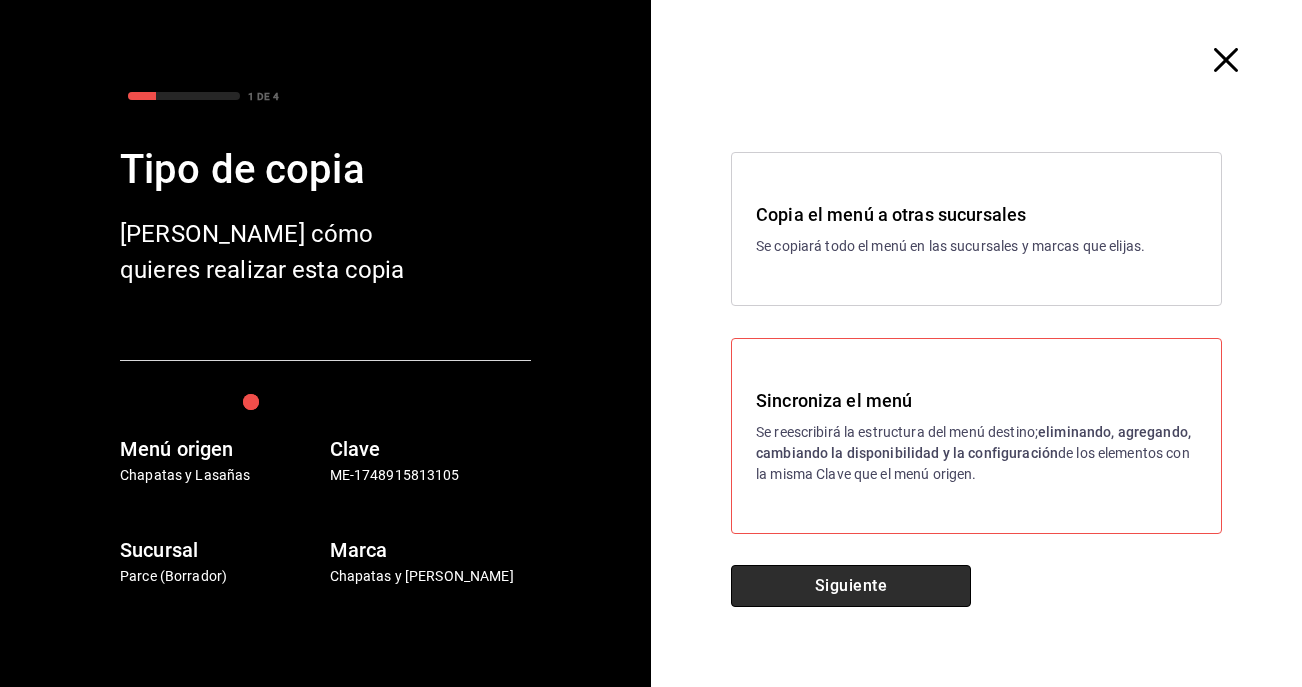 click on "Siguiente" at bounding box center (851, 586) 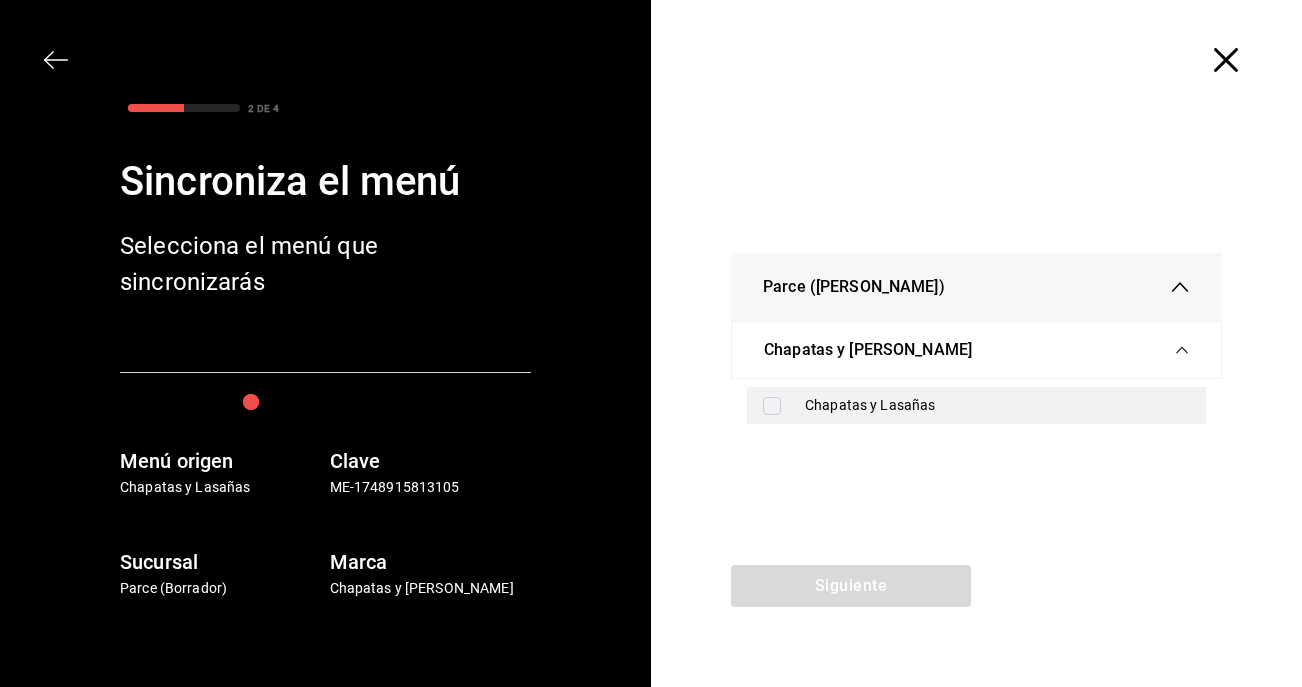 click on "Chapatas y Lasañas" at bounding box center (976, 405) 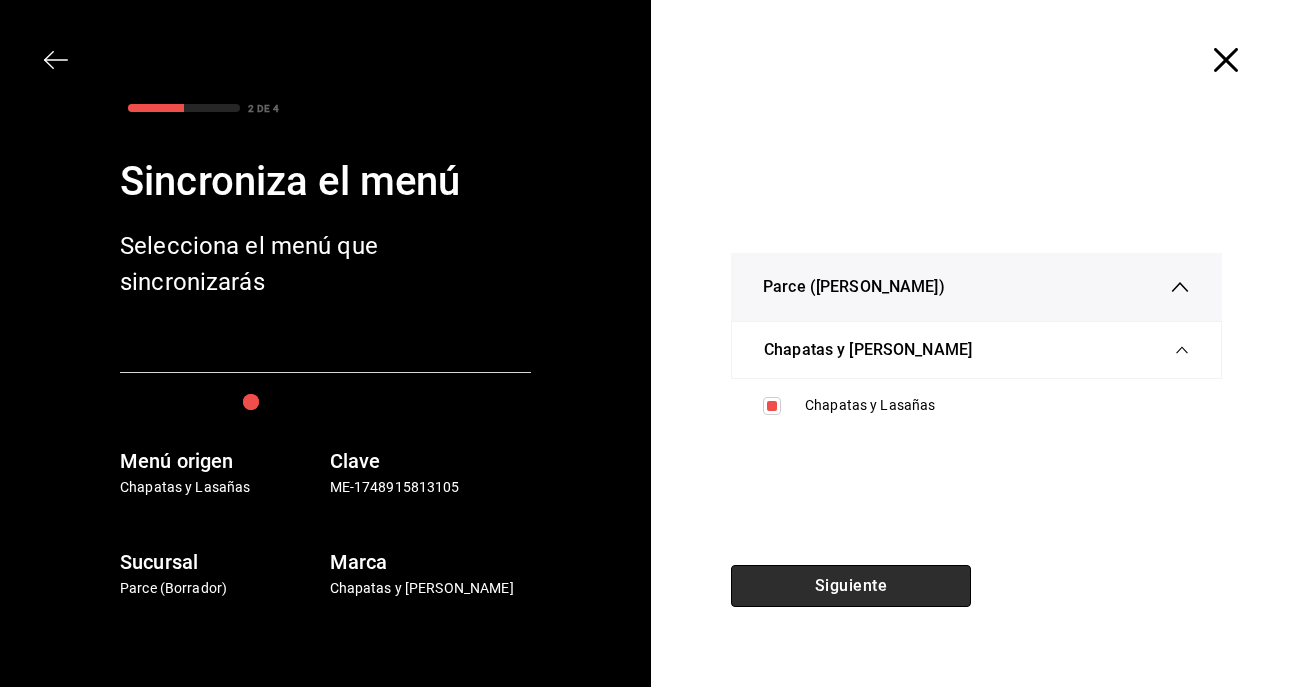 click on "Siguiente" at bounding box center (851, 586) 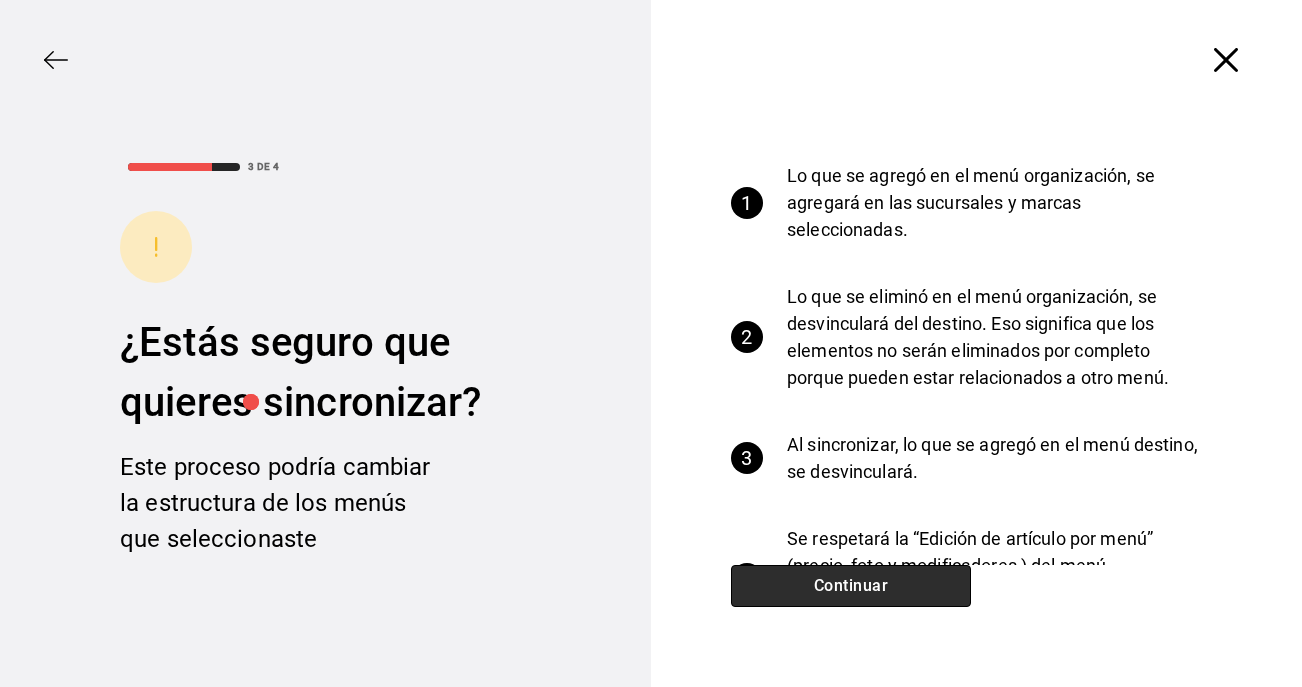 click on "Continuar" at bounding box center [851, 586] 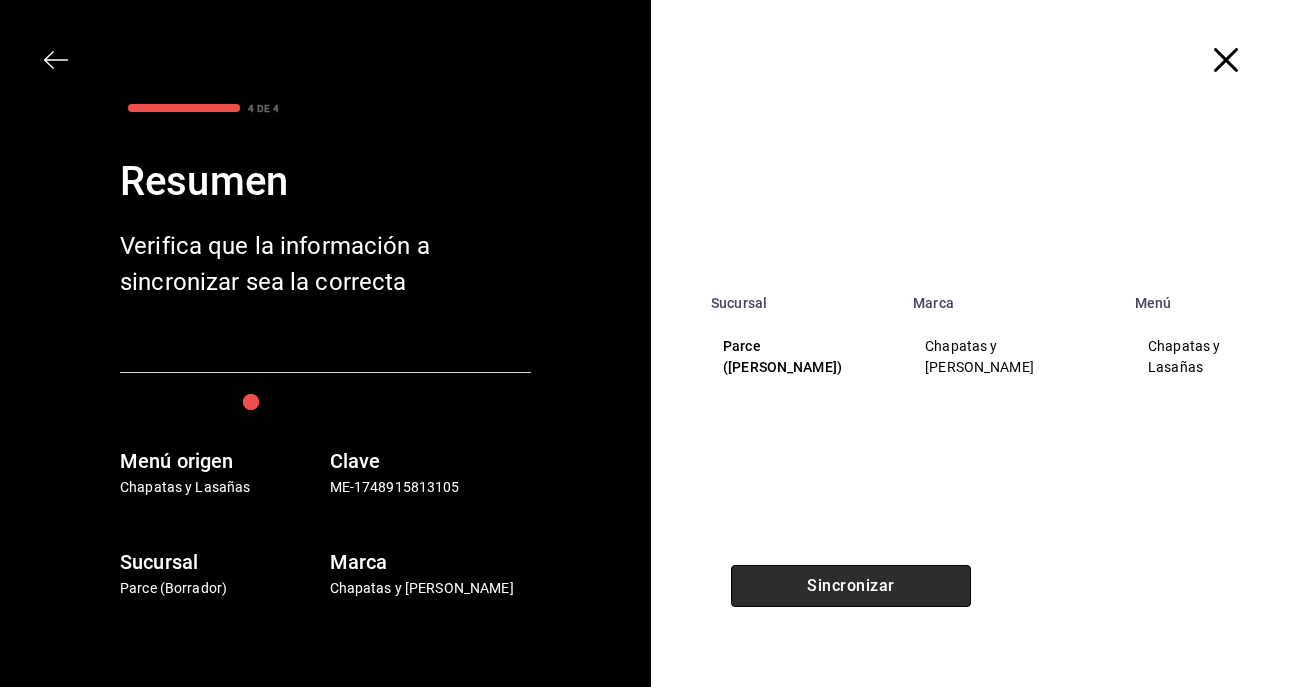 click on "Sincronizar" at bounding box center [851, 586] 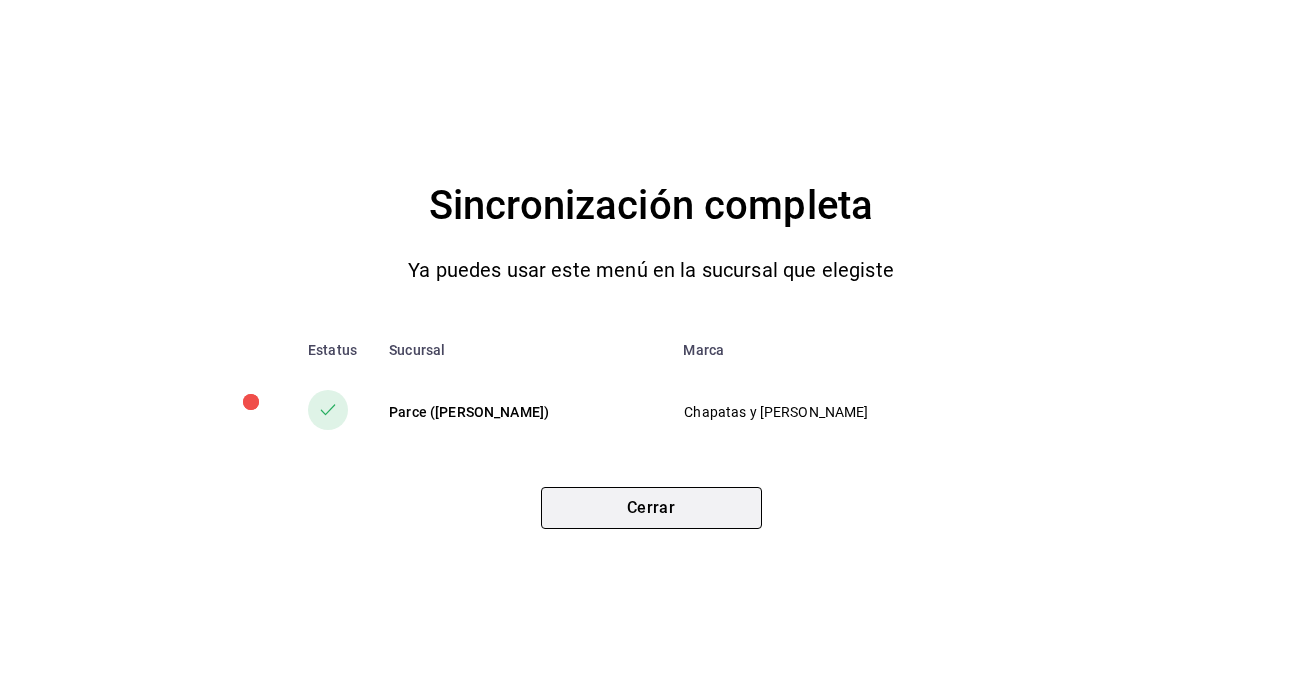 click on "Cerrar" at bounding box center [651, 508] 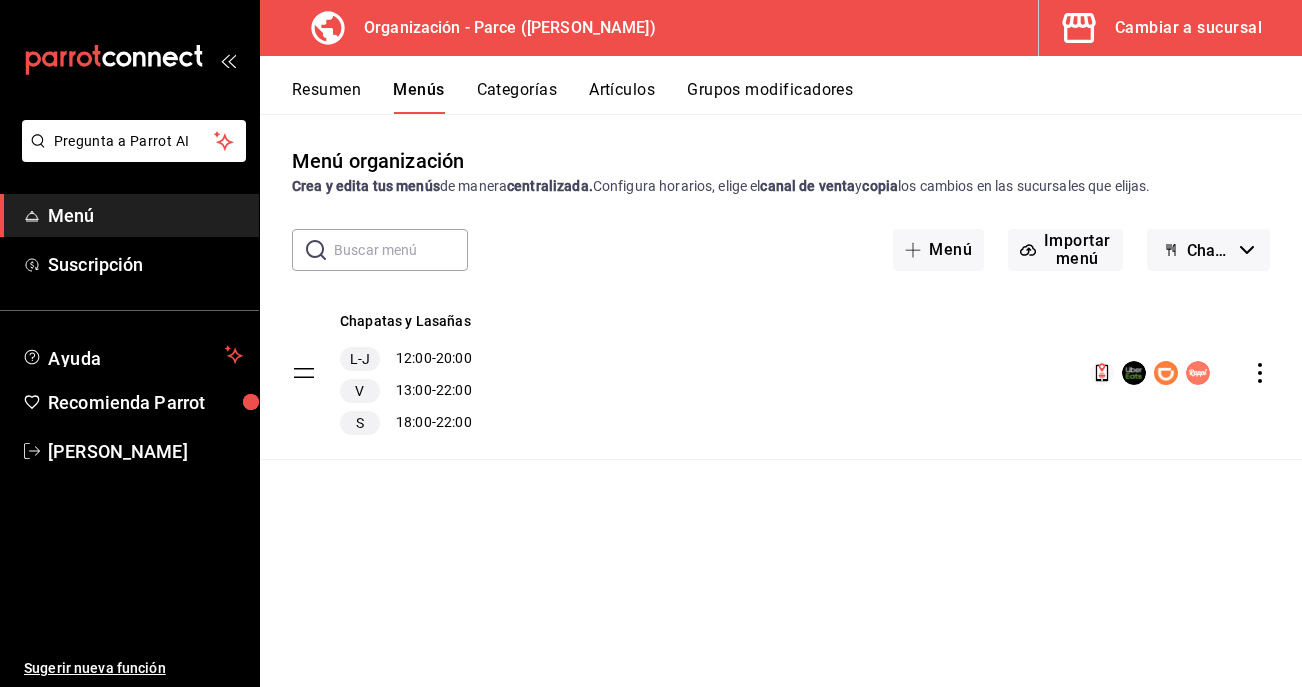 click on "Cambiar a sucursal" at bounding box center (1188, 28) 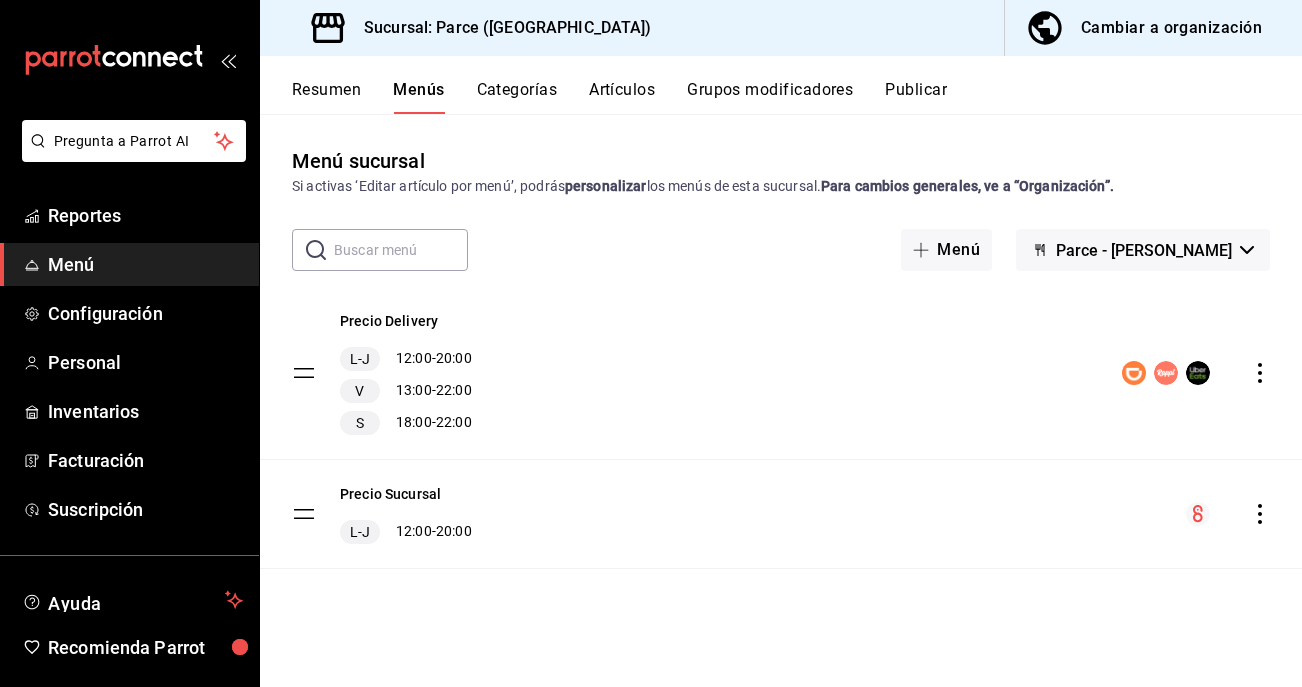 click on "Publicar" at bounding box center (916, 97) 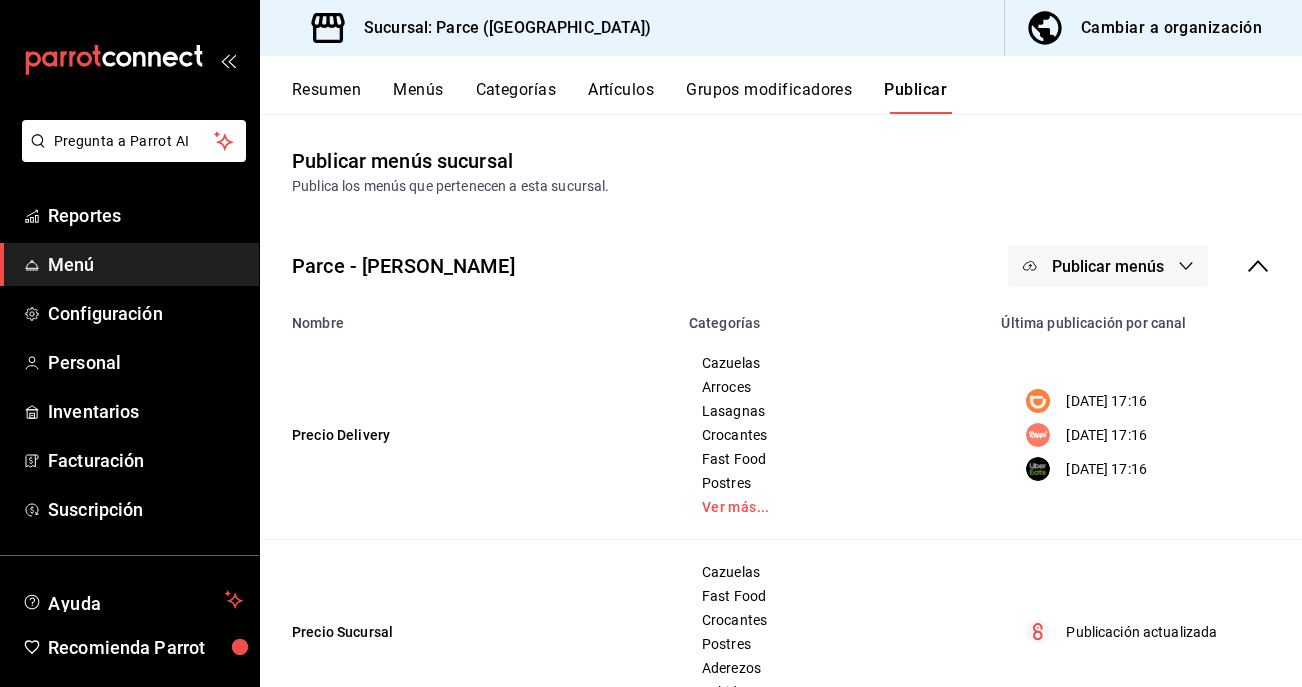 click 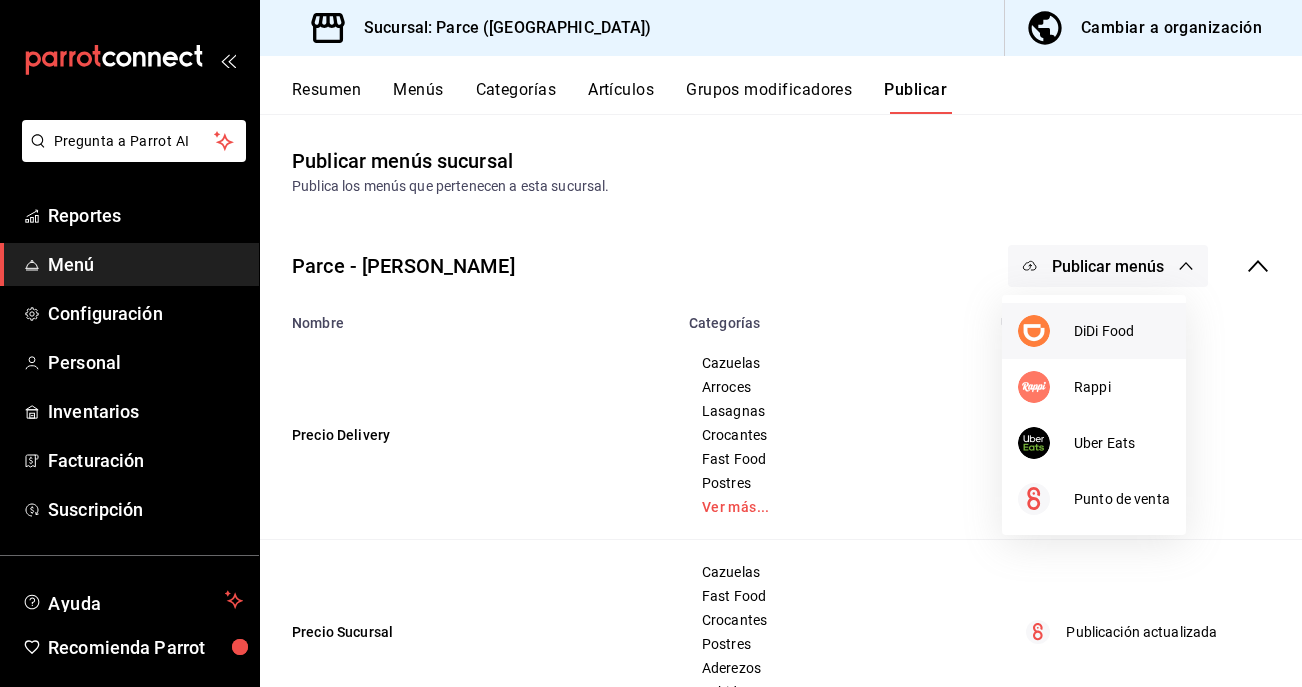 click on "DiDi Food" at bounding box center (1122, 331) 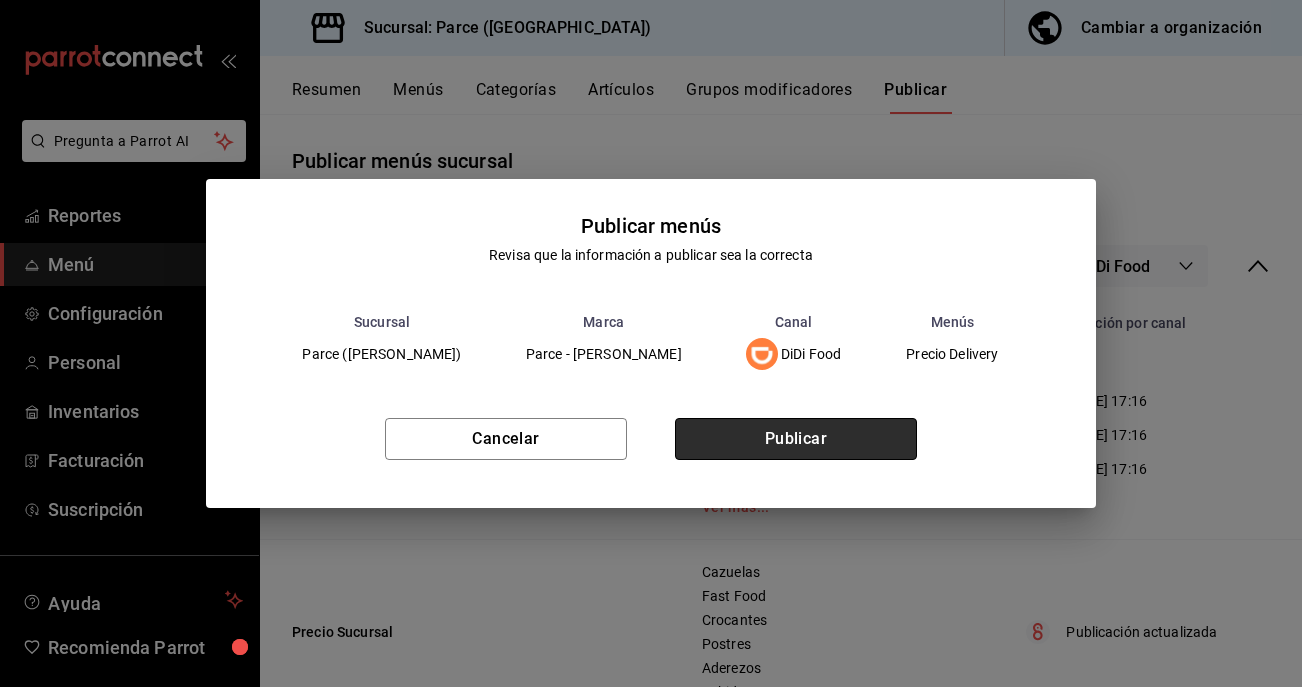 click on "Publicar" at bounding box center (796, 439) 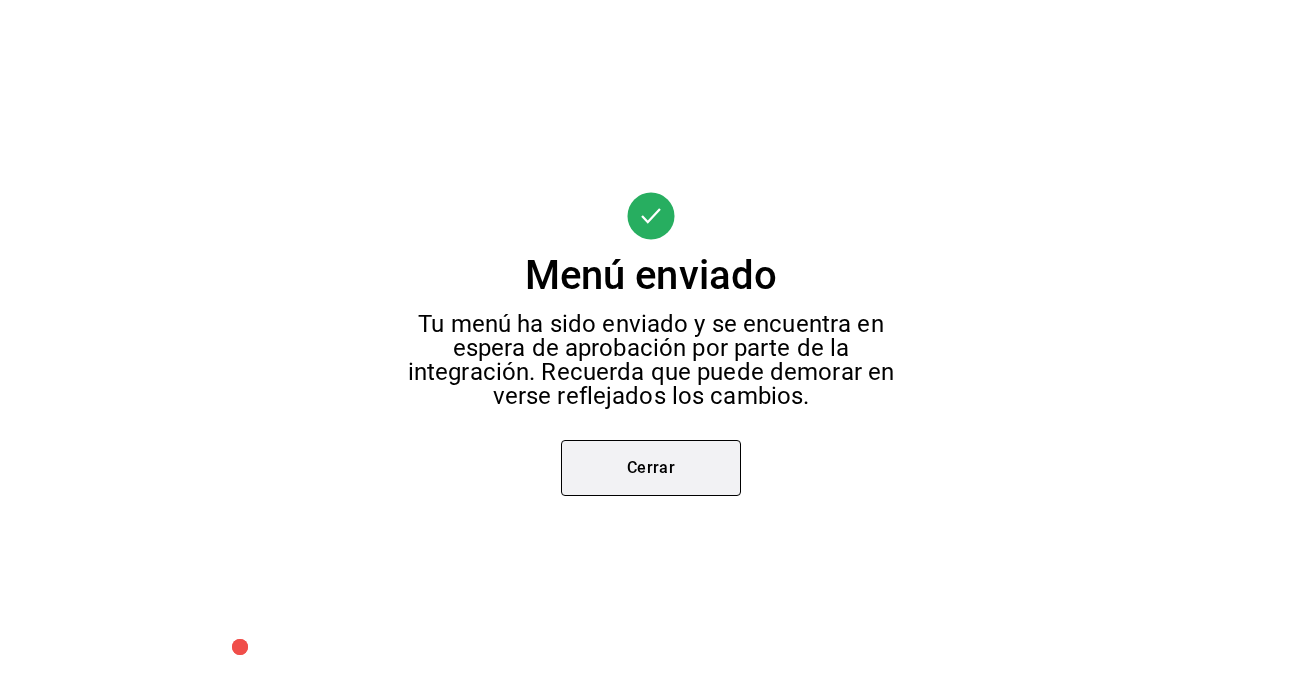 click on "Cerrar" at bounding box center [651, 468] 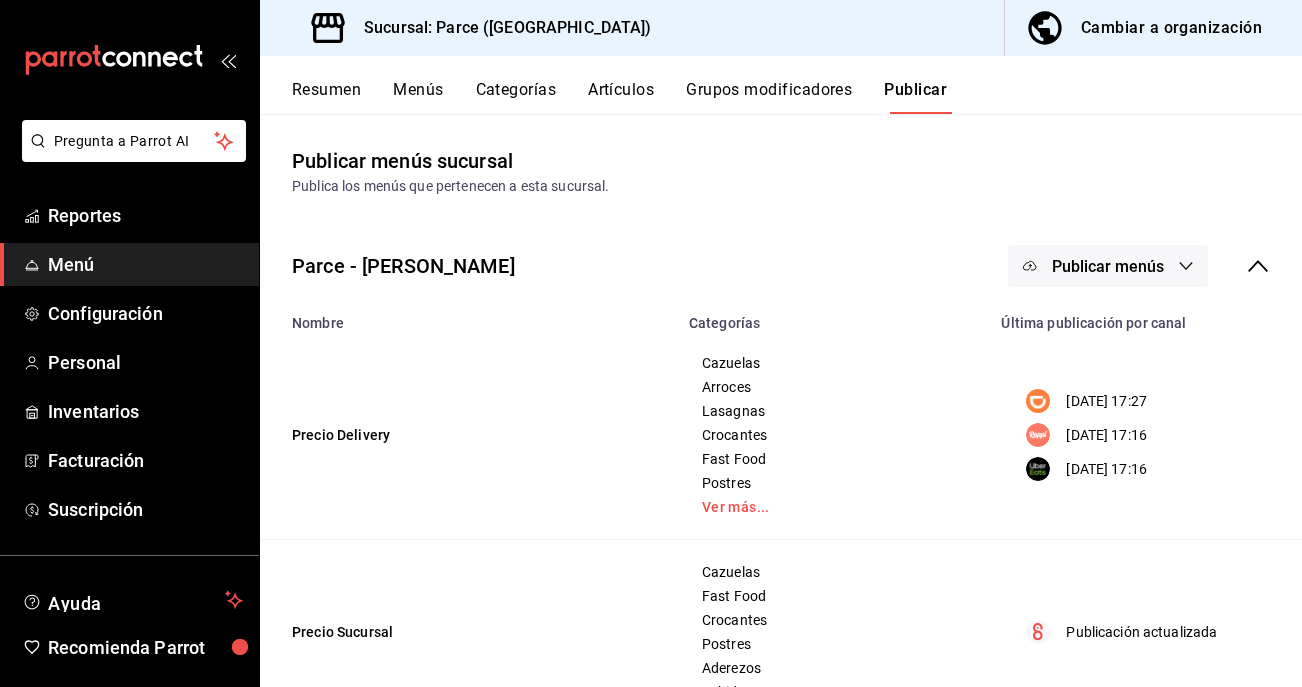 click on "Publicar menús" at bounding box center (1108, 266) 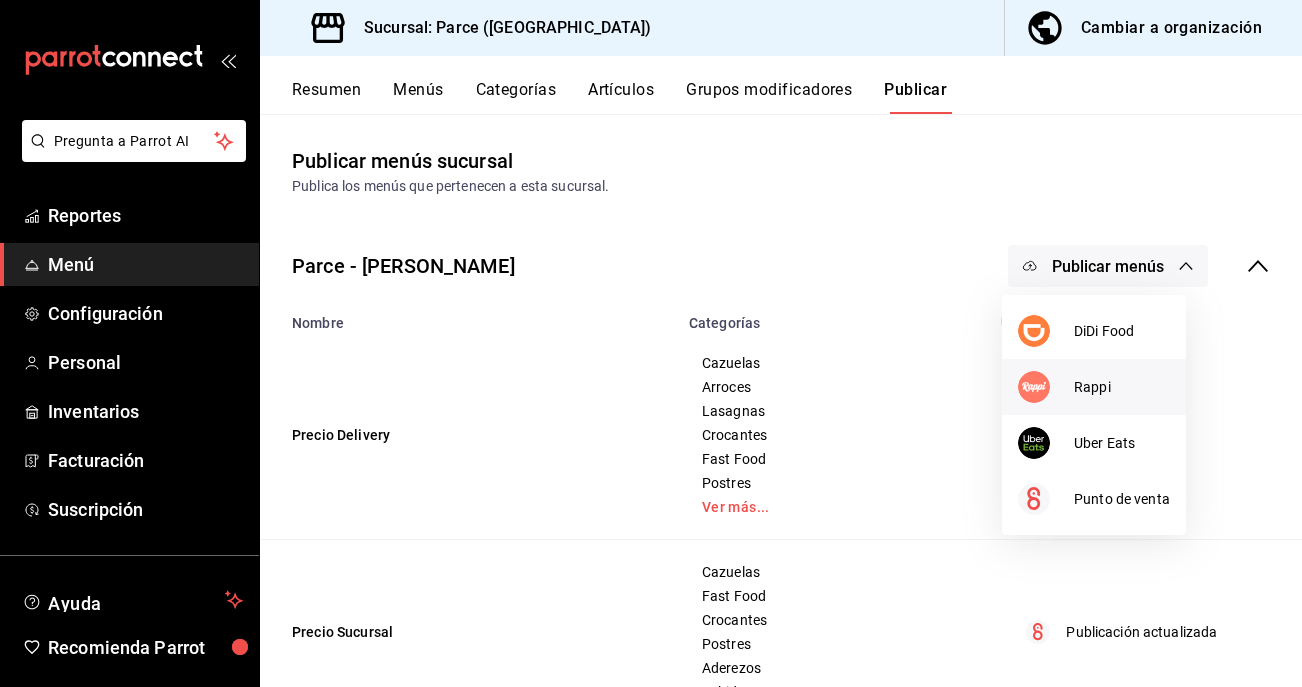 click on "Rappi" at bounding box center (1094, 387) 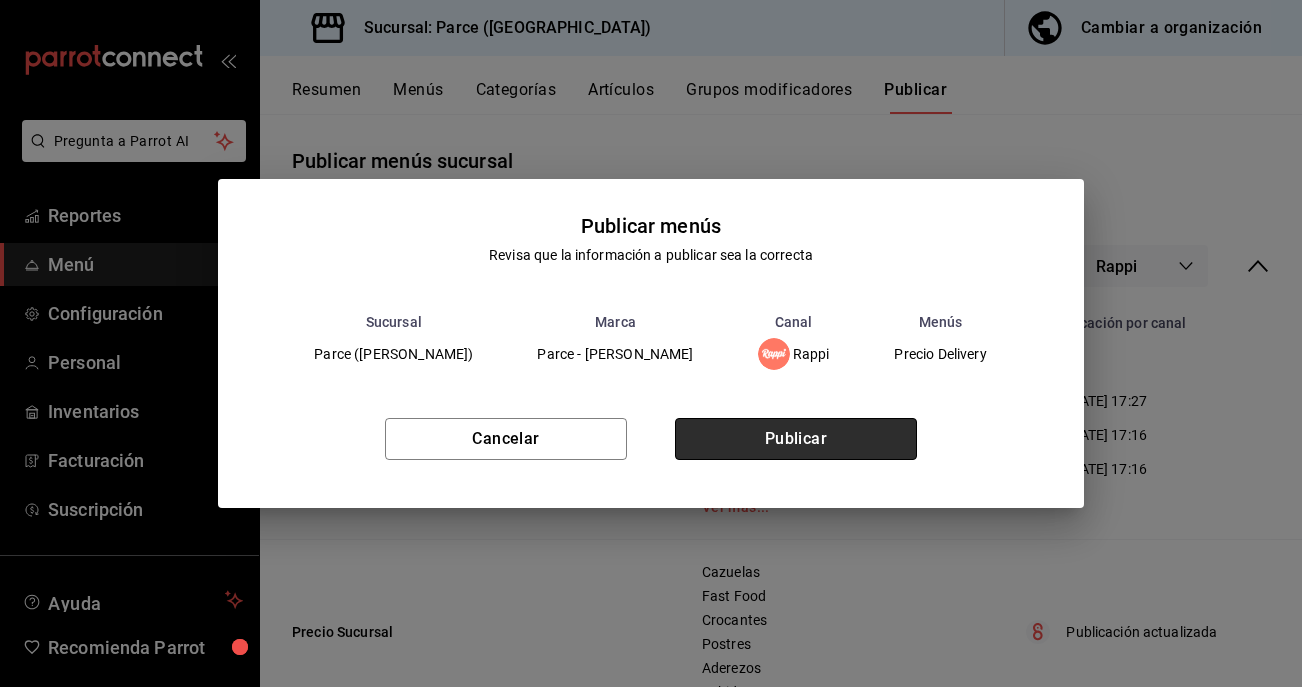 click on "Publicar" at bounding box center (796, 439) 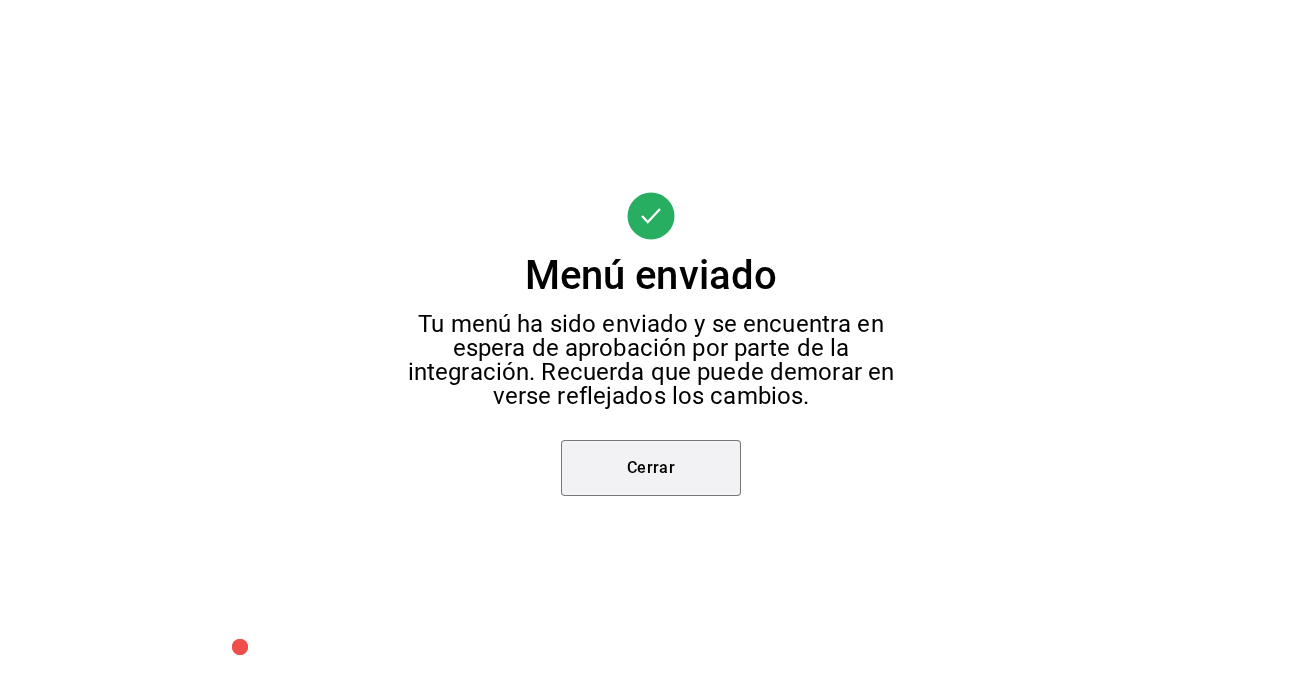 click on "Cerrar" at bounding box center [651, 468] 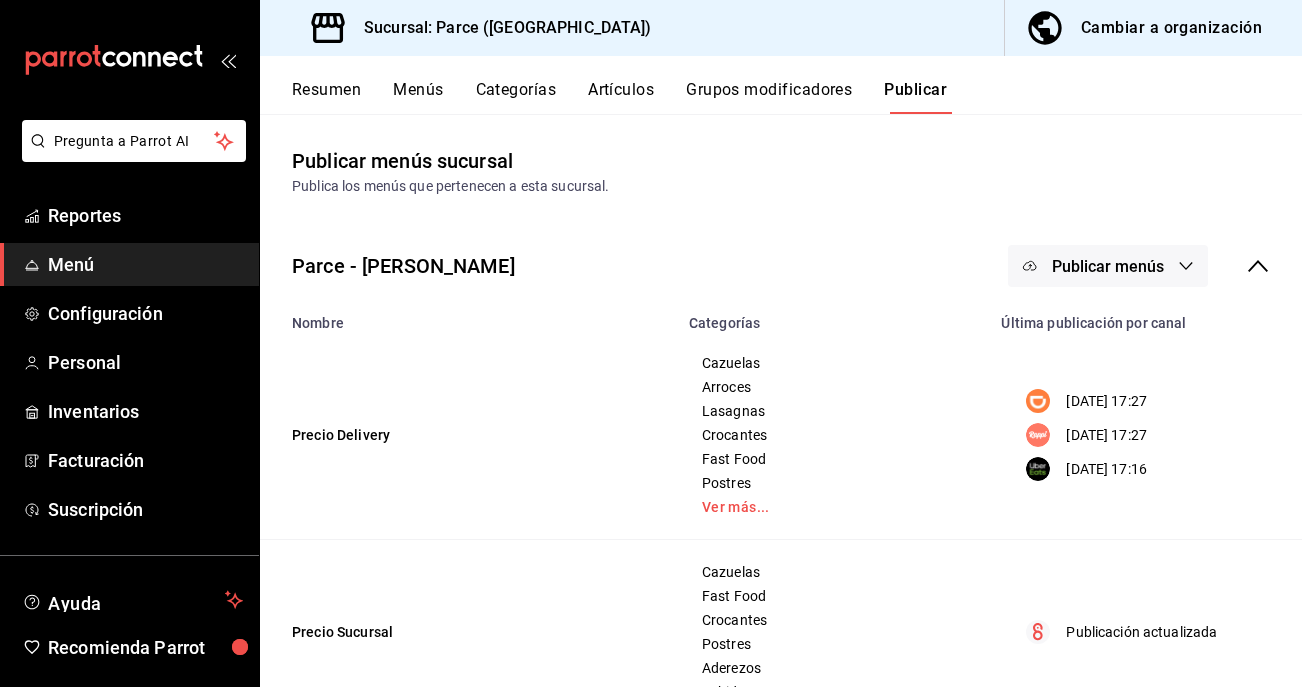 click on "Publicar menús" at bounding box center (1108, 266) 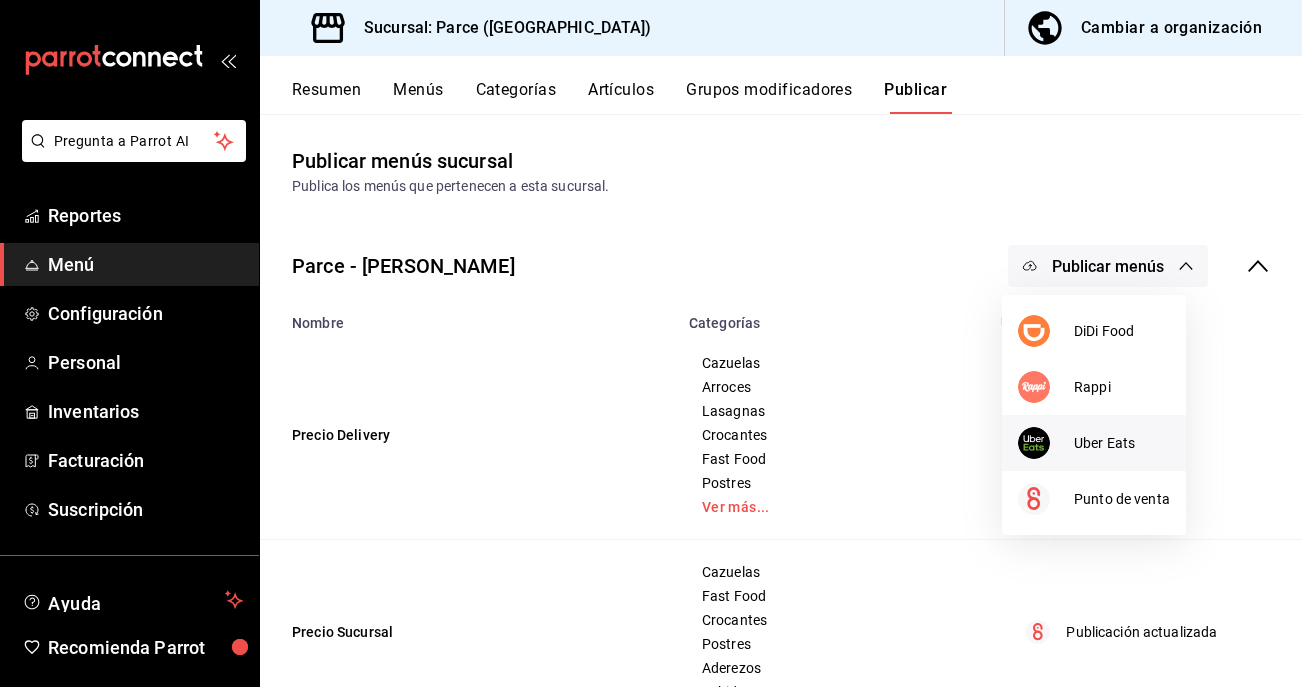 click at bounding box center [1046, 443] 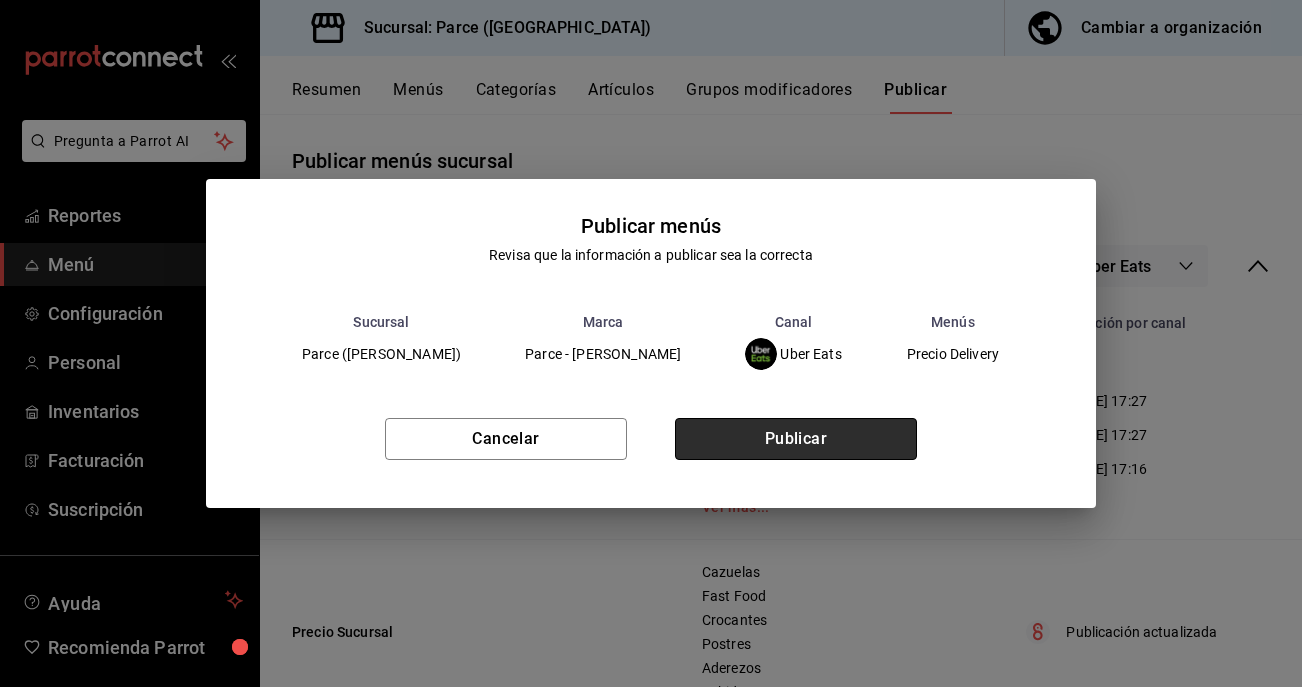 click on "Publicar" at bounding box center (796, 439) 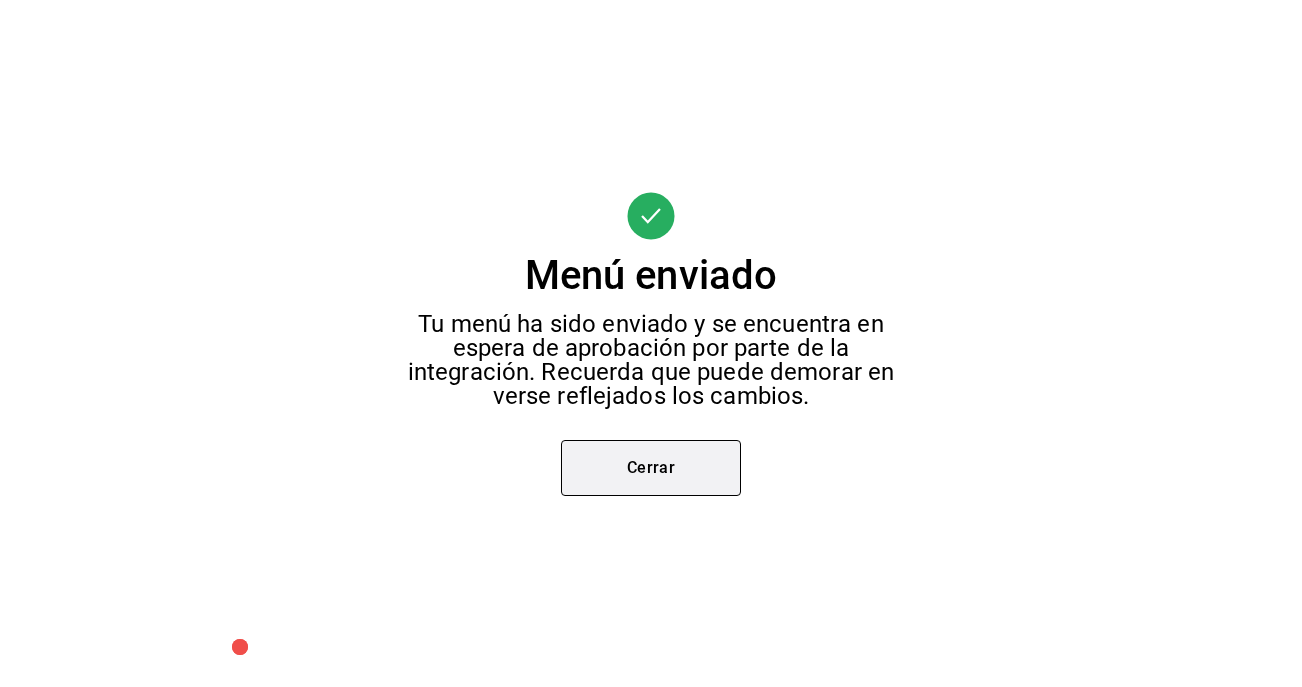 click on "Cerrar" at bounding box center (651, 468) 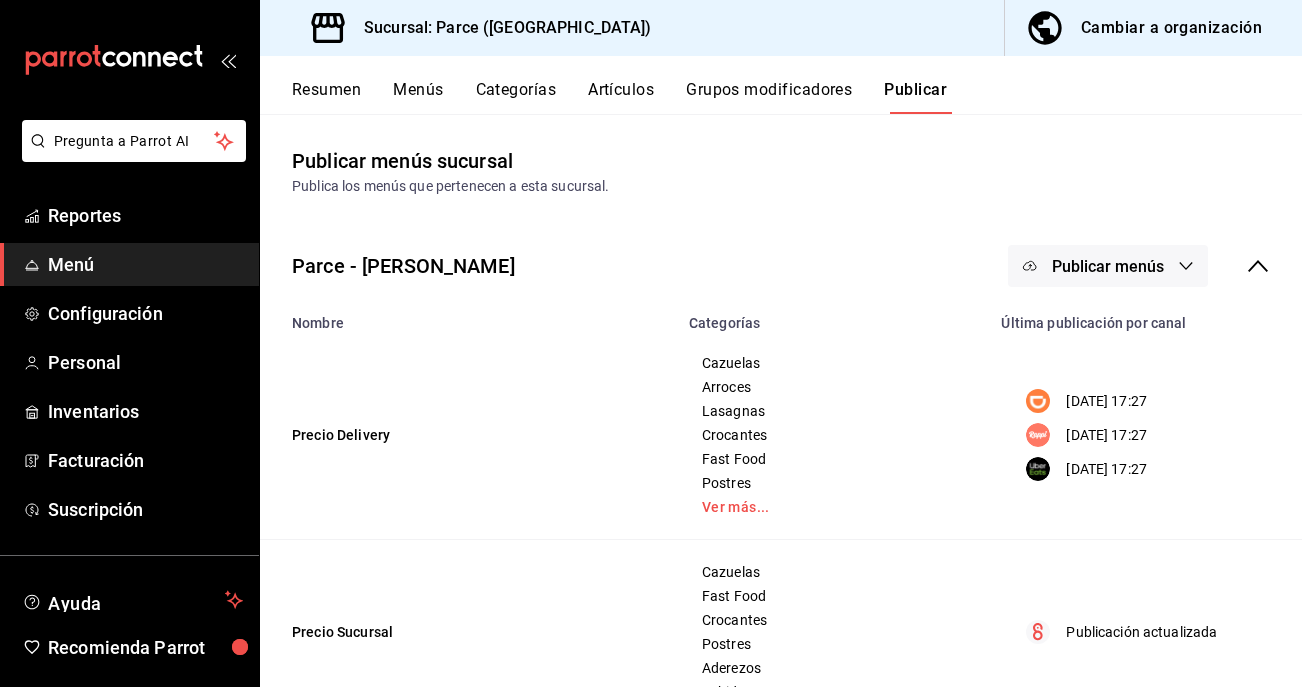 click 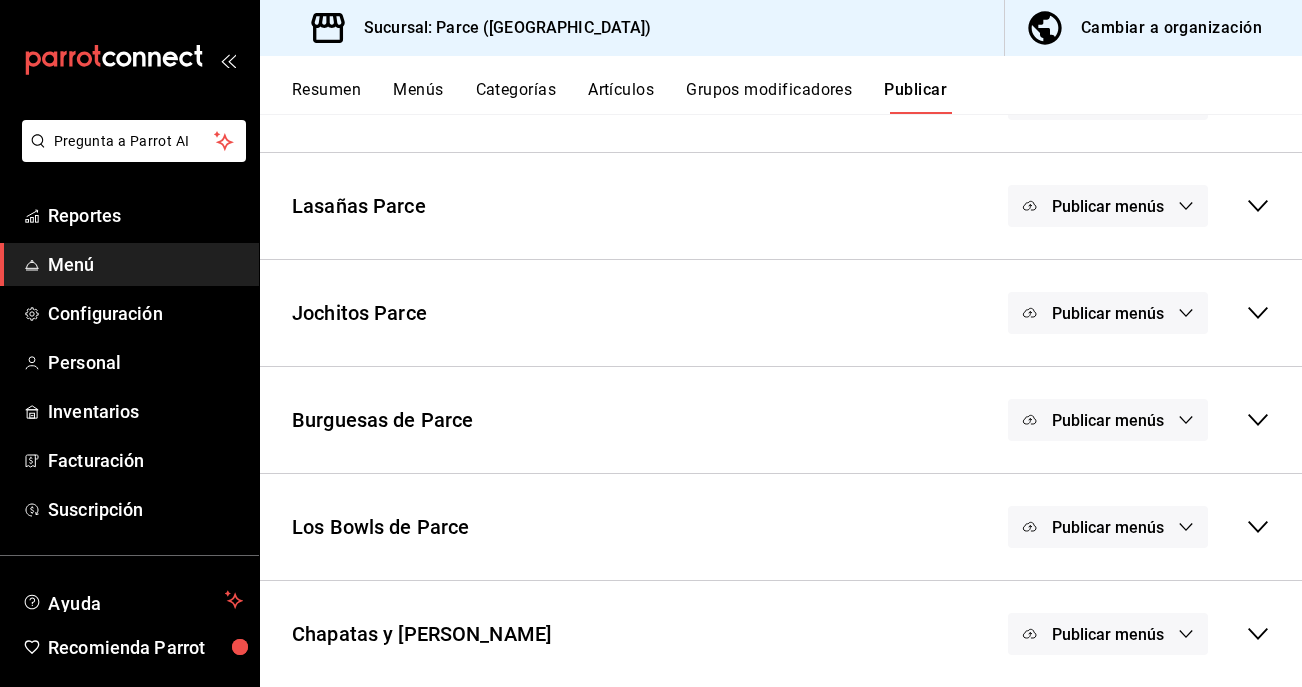 scroll, scrollTop: 168, scrollLeft: 0, axis: vertical 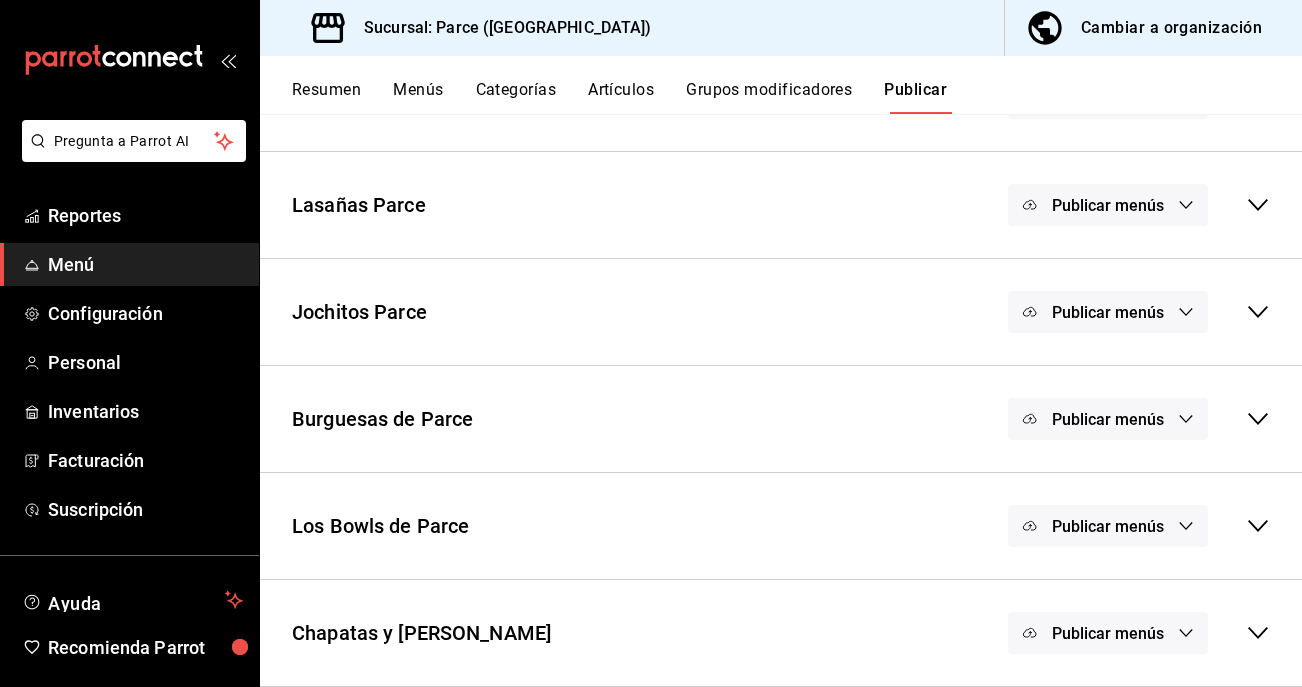 click on "Chapatas y [PERSON_NAME] Publicar menús" at bounding box center (781, 633) 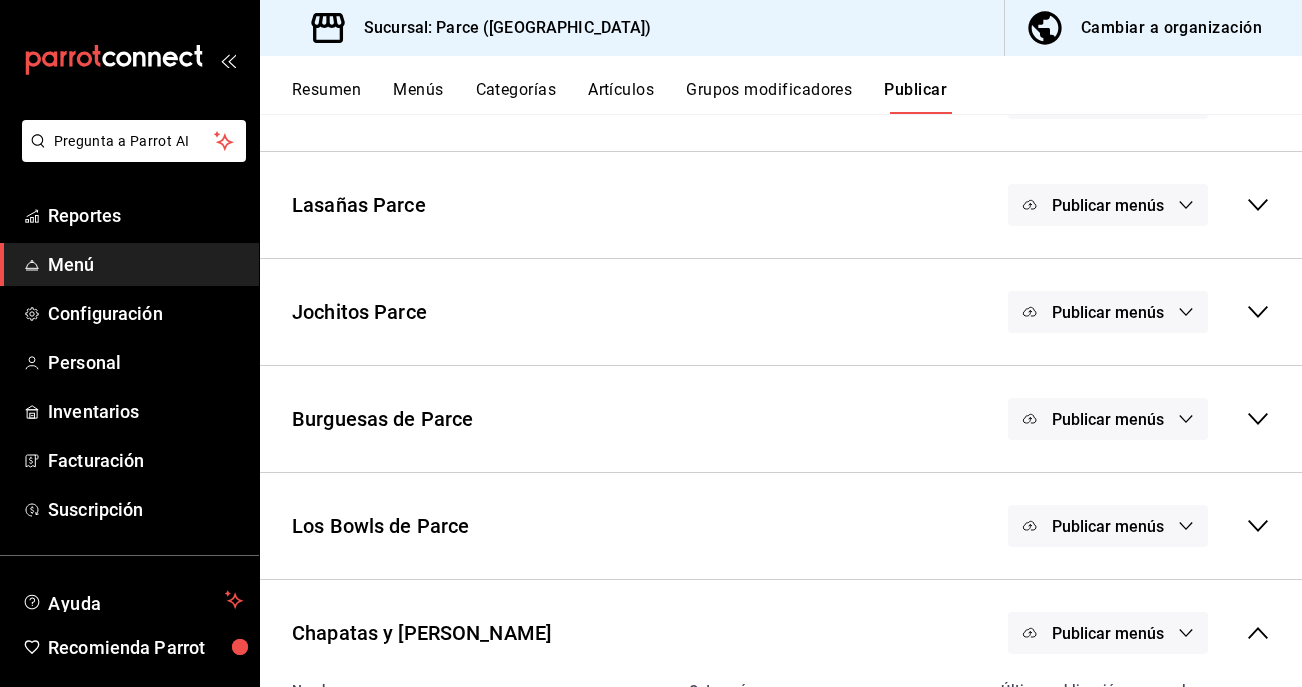 scroll, scrollTop: 388, scrollLeft: 0, axis: vertical 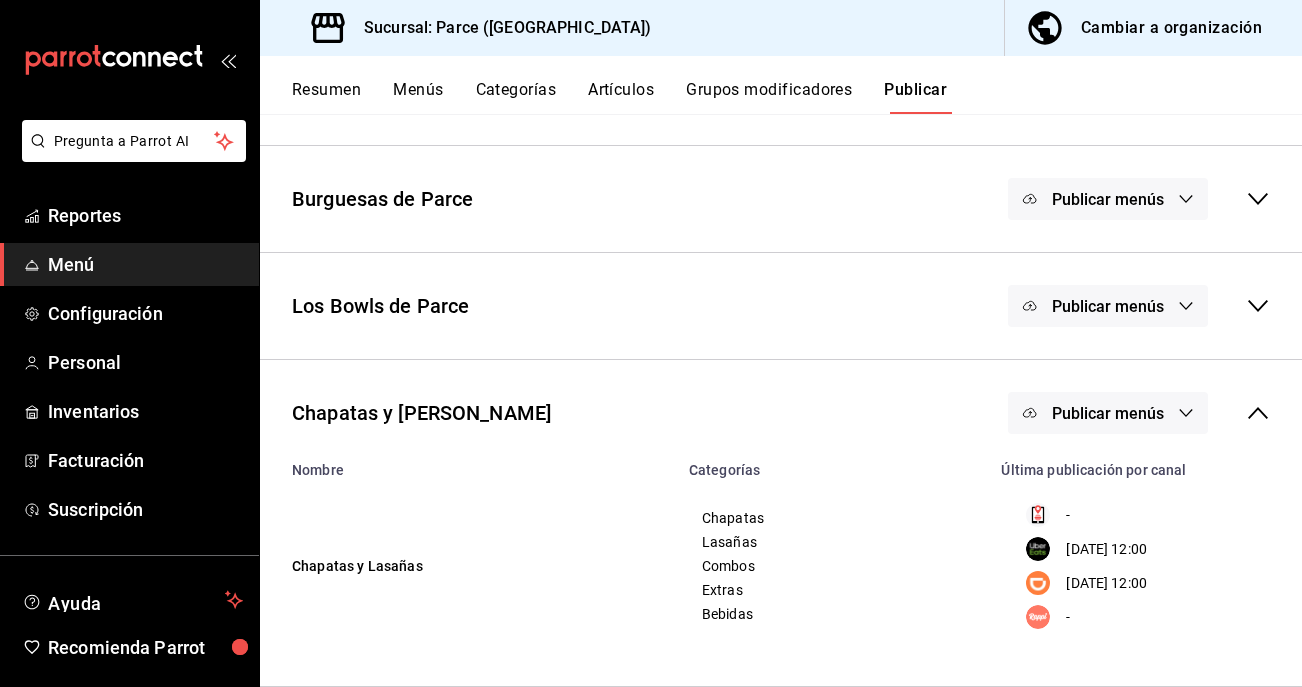 click 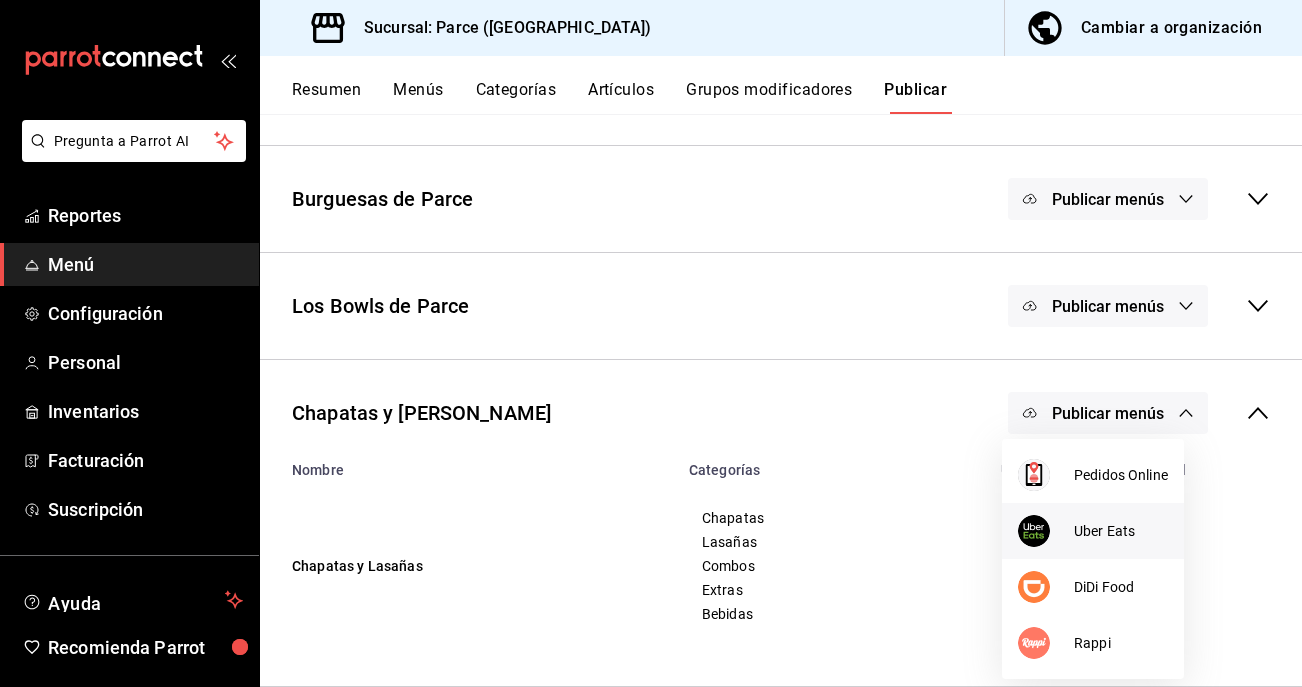 click on "Uber Eats" at bounding box center [1121, 531] 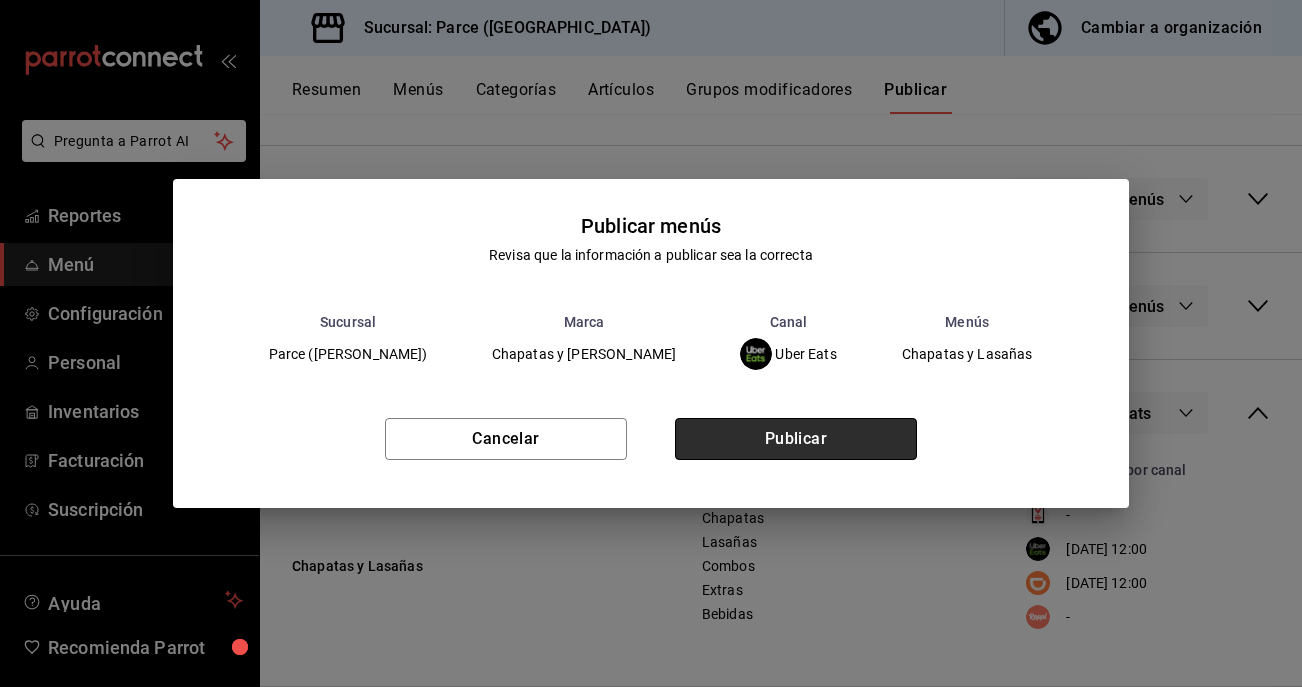 click on "Publicar" at bounding box center (796, 439) 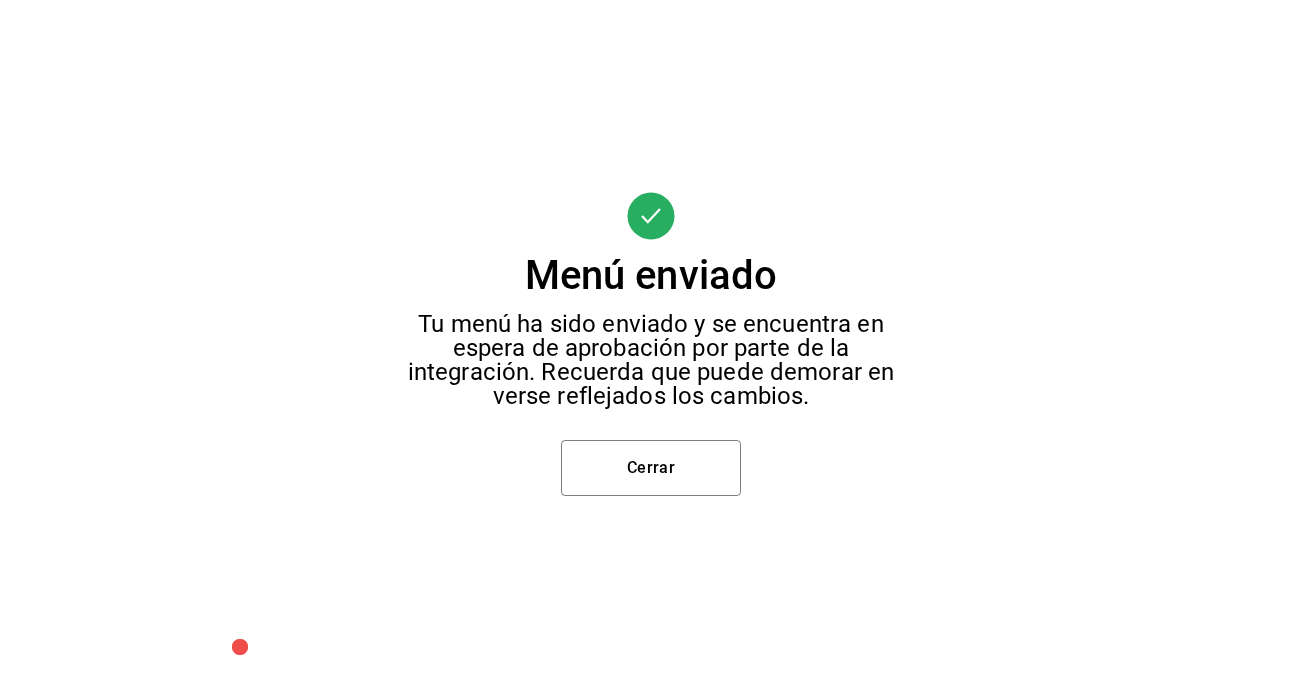 scroll, scrollTop: 388, scrollLeft: 0, axis: vertical 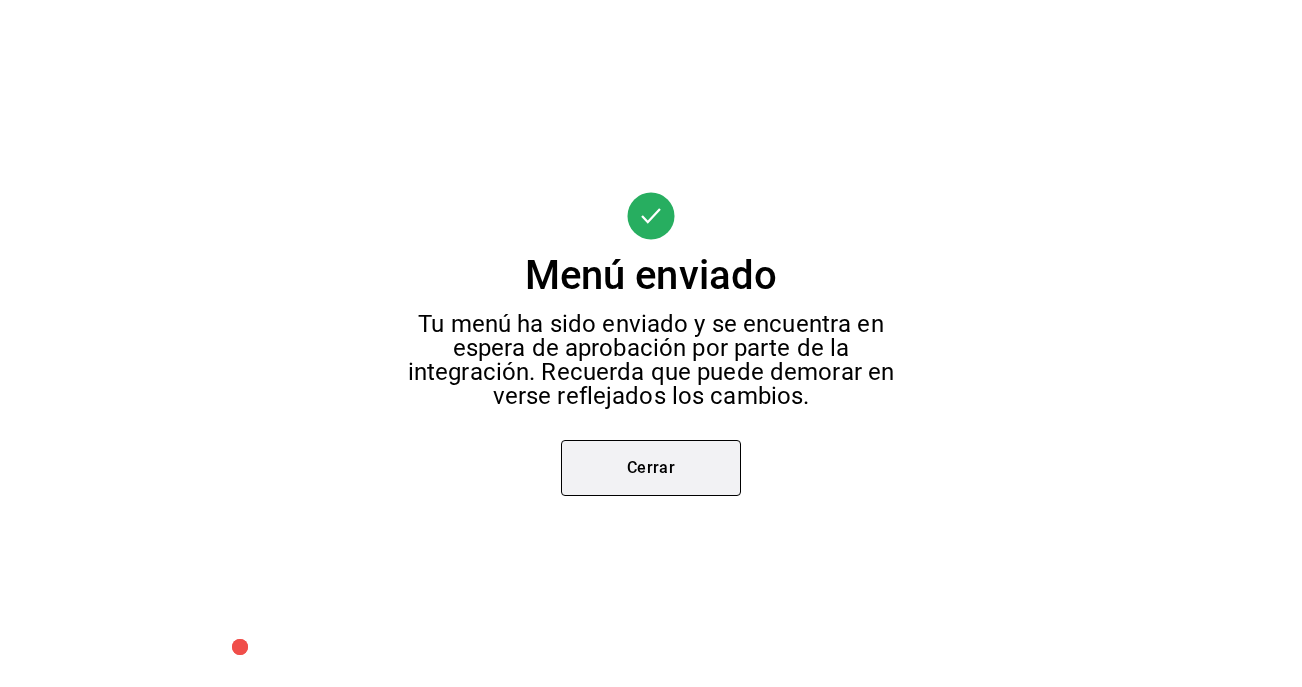 click on "Cerrar" at bounding box center [651, 468] 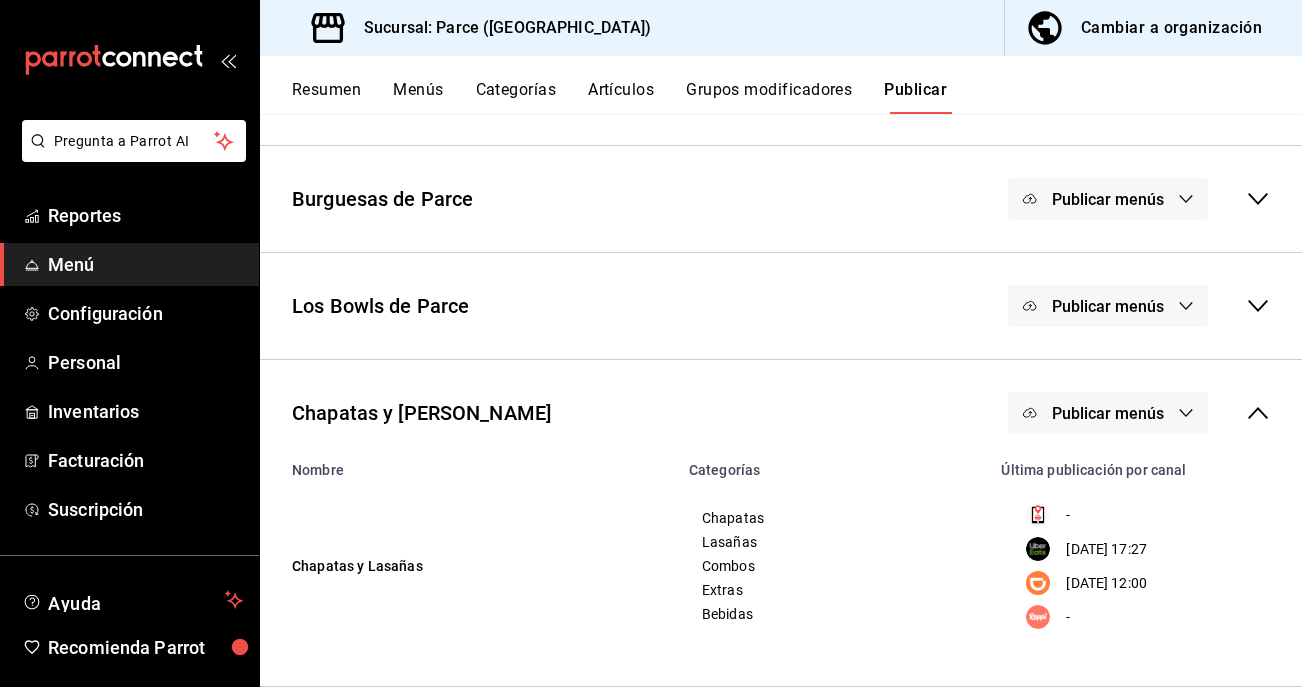 click on "Publicar menús" at bounding box center [1108, 413] 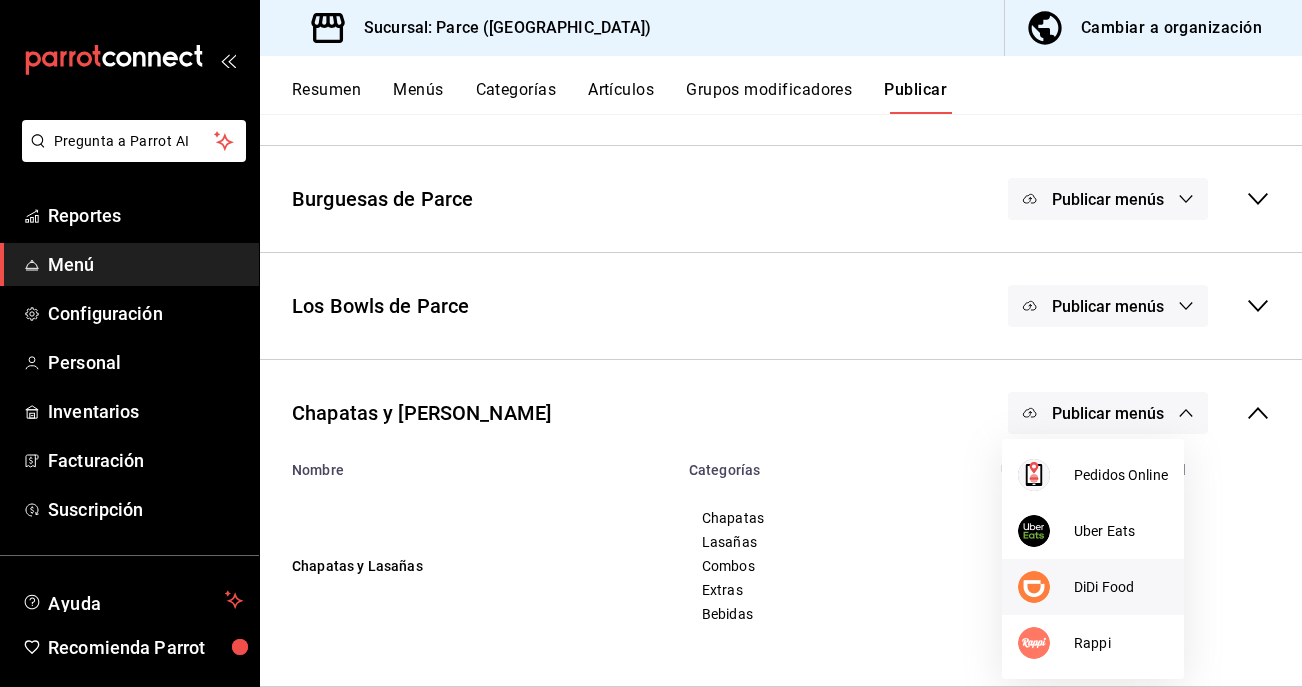 click on "DiDi Food" at bounding box center (1121, 587) 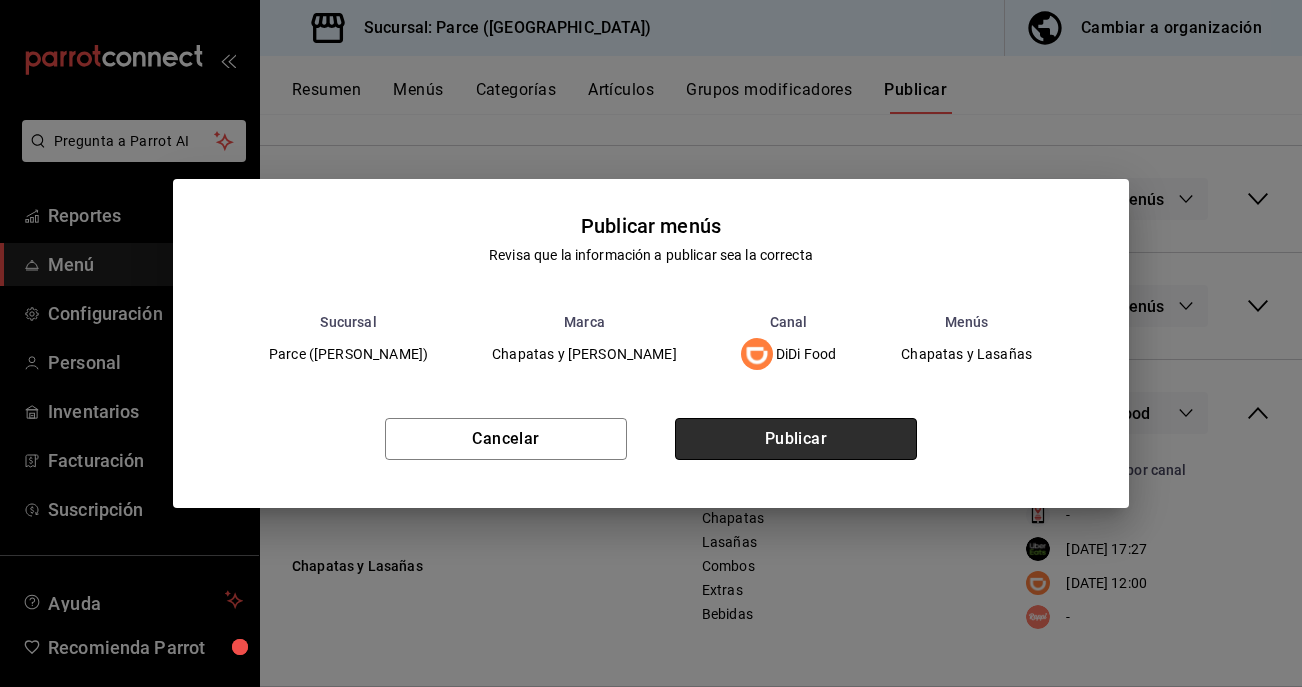 click on "Publicar" at bounding box center (796, 439) 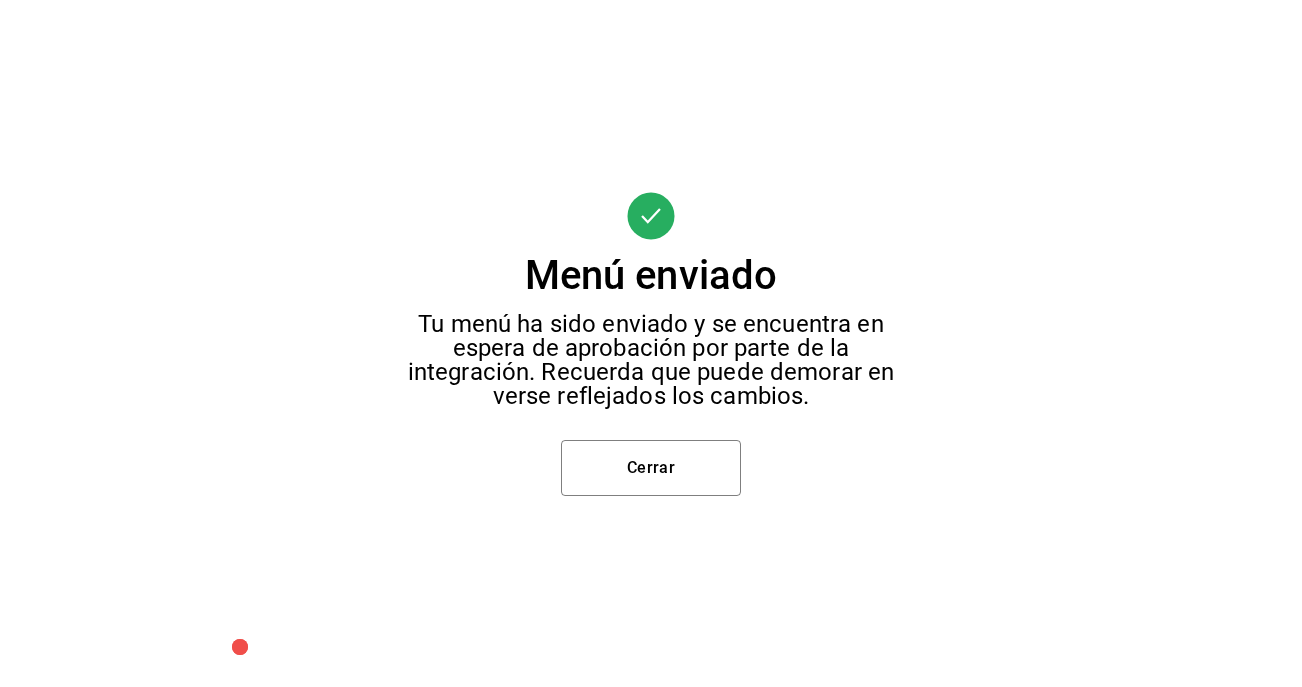 scroll, scrollTop: 388, scrollLeft: 0, axis: vertical 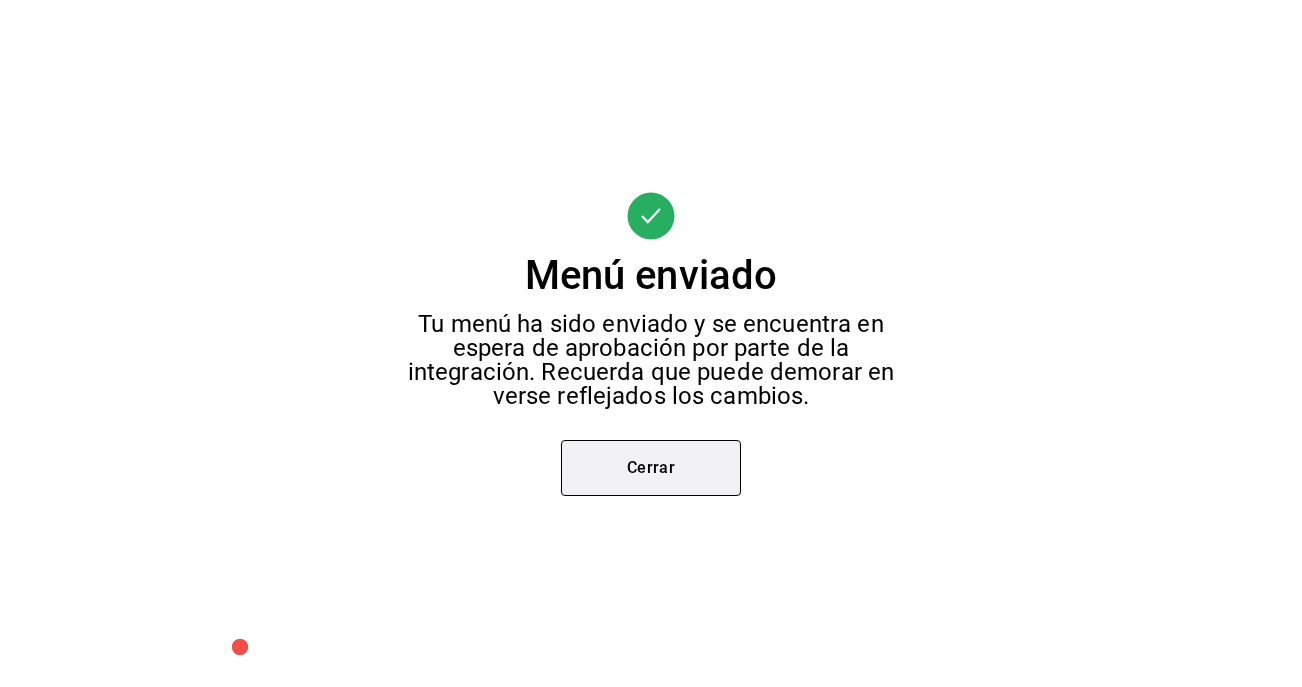click on "Cerrar" at bounding box center [651, 468] 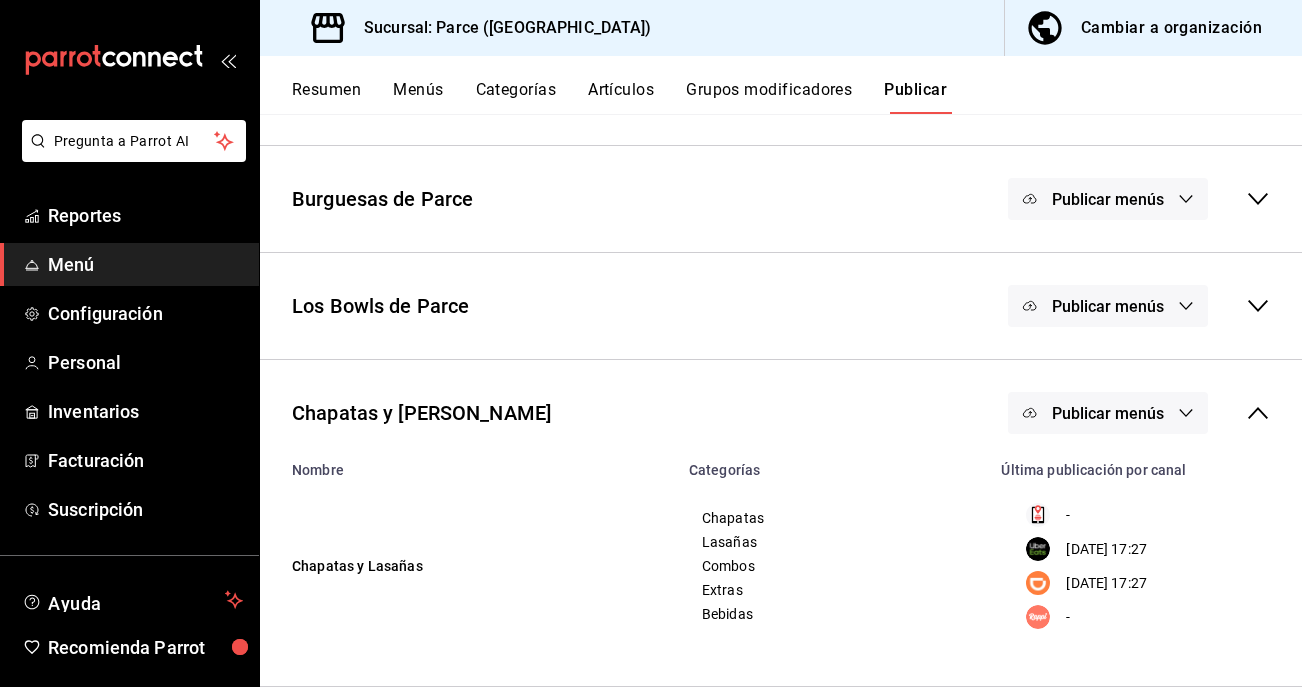 click 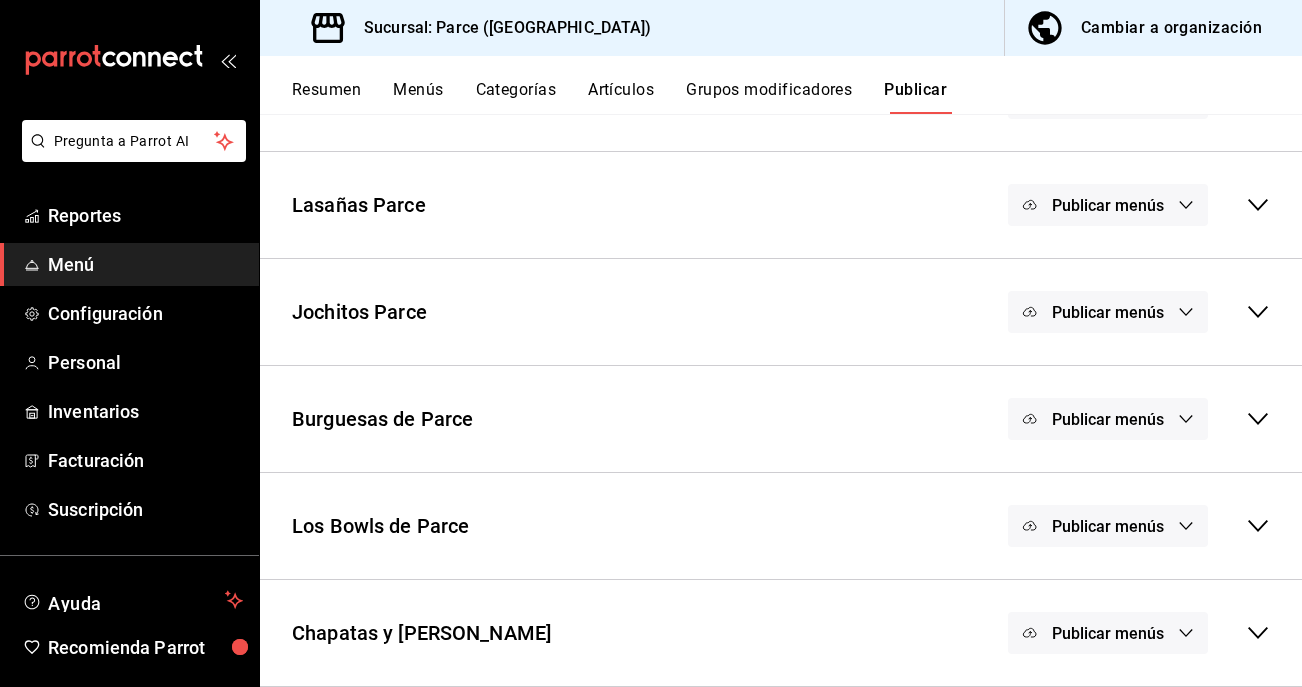 scroll, scrollTop: 168, scrollLeft: 0, axis: vertical 